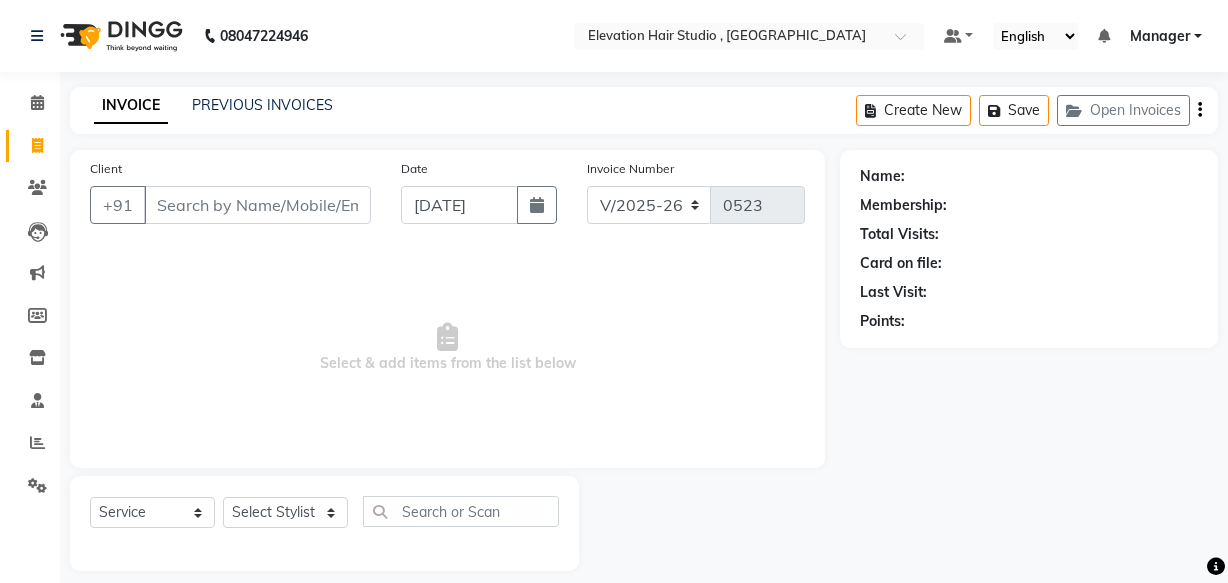 select on "6886" 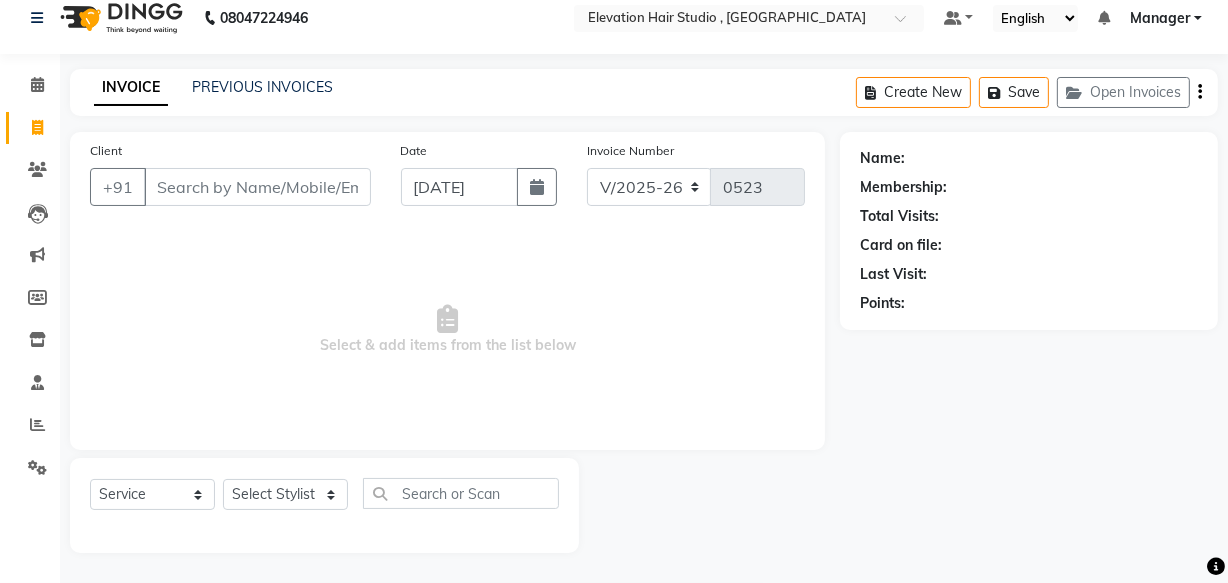 scroll, scrollTop: 0, scrollLeft: 0, axis: both 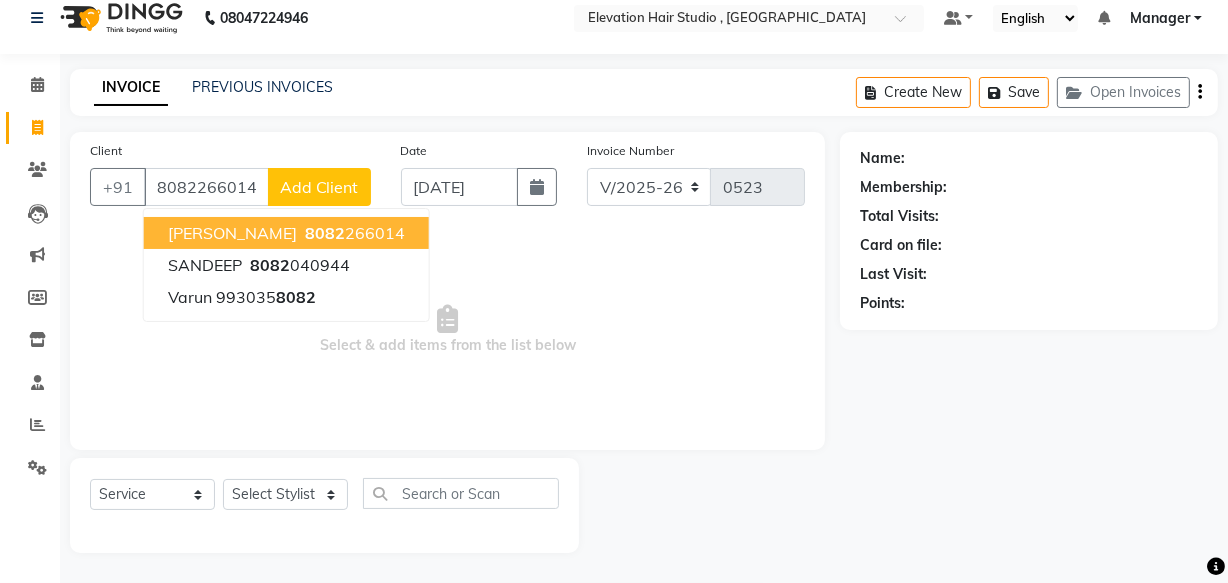 type on "8082266014" 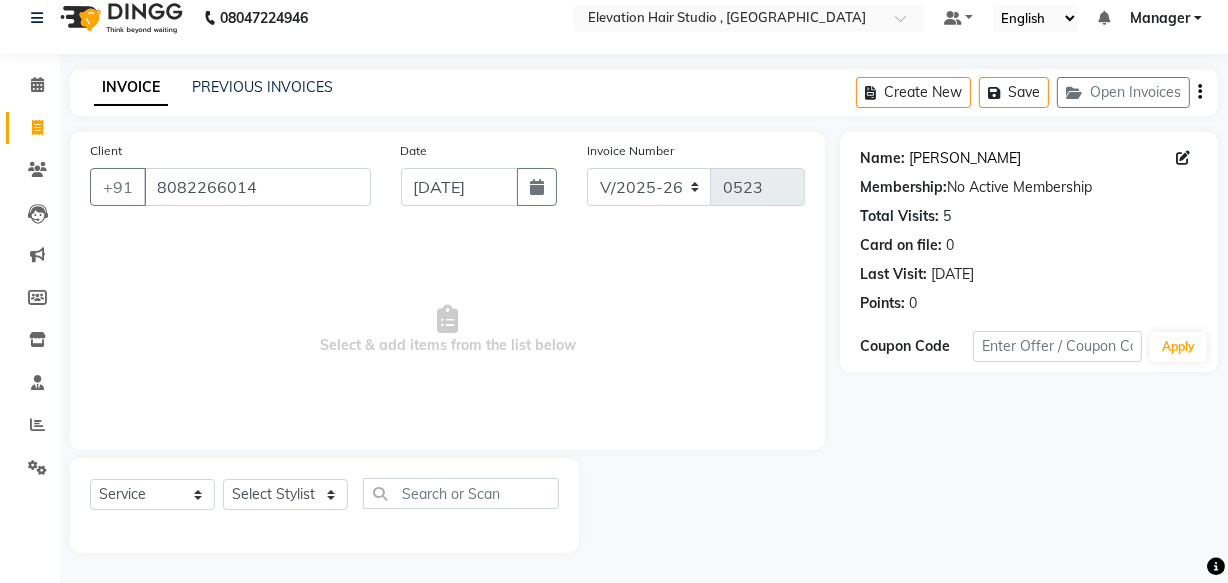click on "Abhishek Mishra" 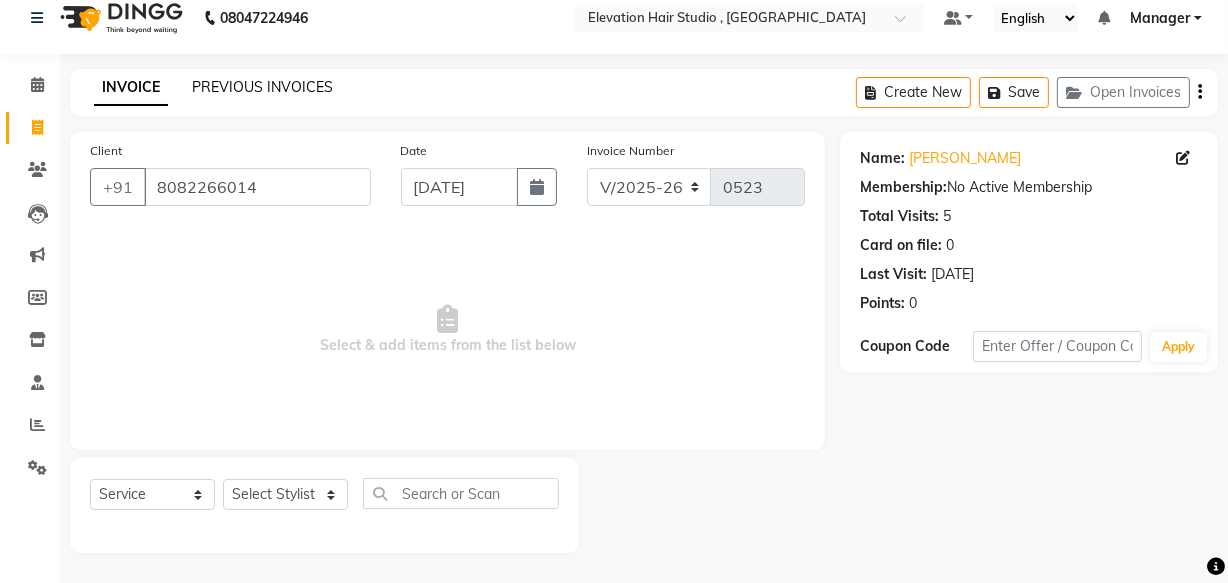 click on "PREVIOUS INVOICES" 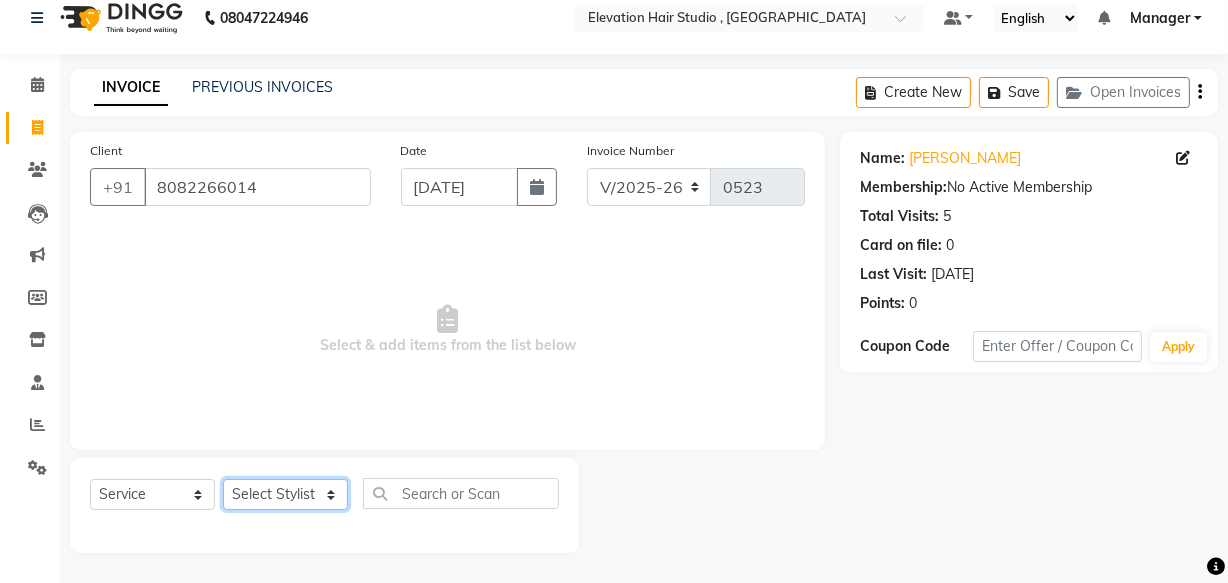 click on "Select Stylist Anish shaikh anjali gautam Ashik ali Dilip Manager mehboob  sameer Sanjay Sarfaraz  Tanvi" 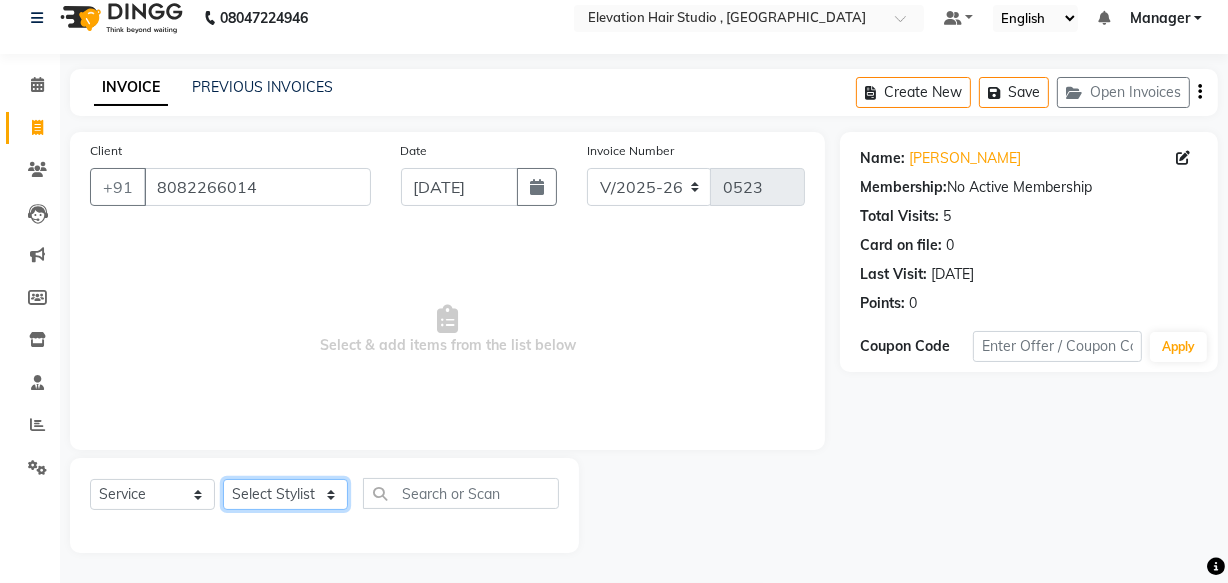 select on "54147" 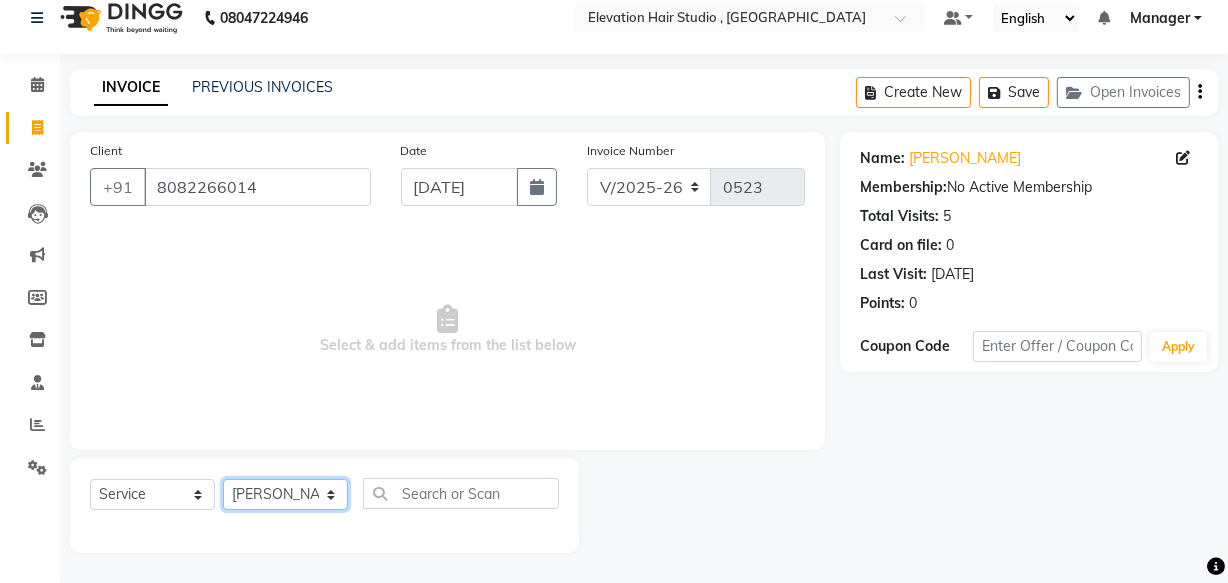 click on "Select Stylist Anish shaikh anjali gautam Ashik ali Dilip Manager mehboob  sameer Sanjay Sarfaraz  Tanvi" 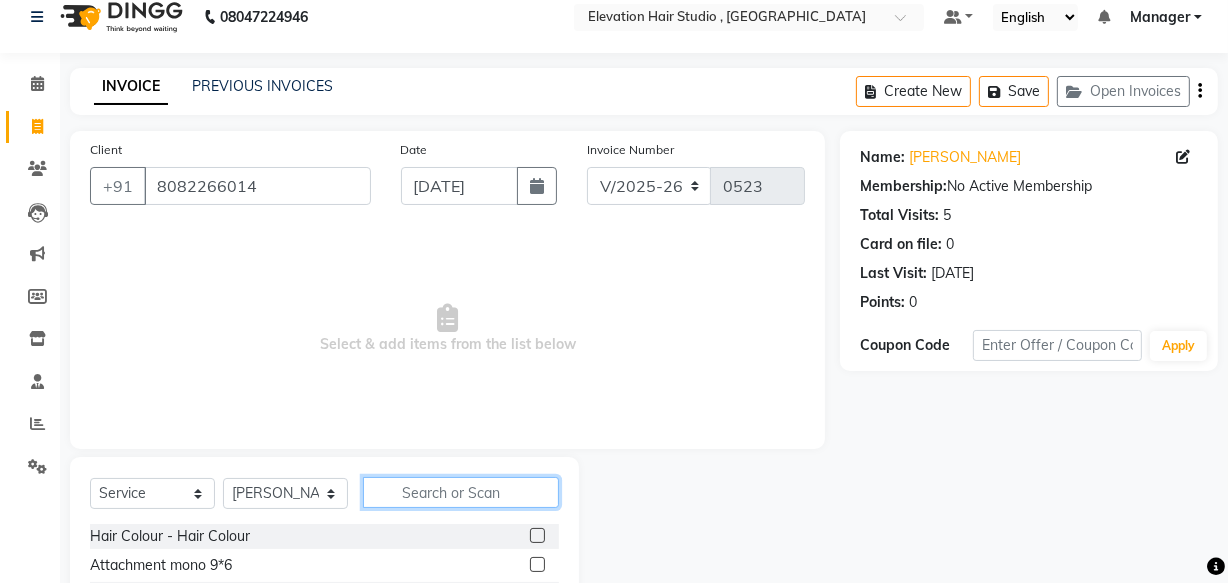 click 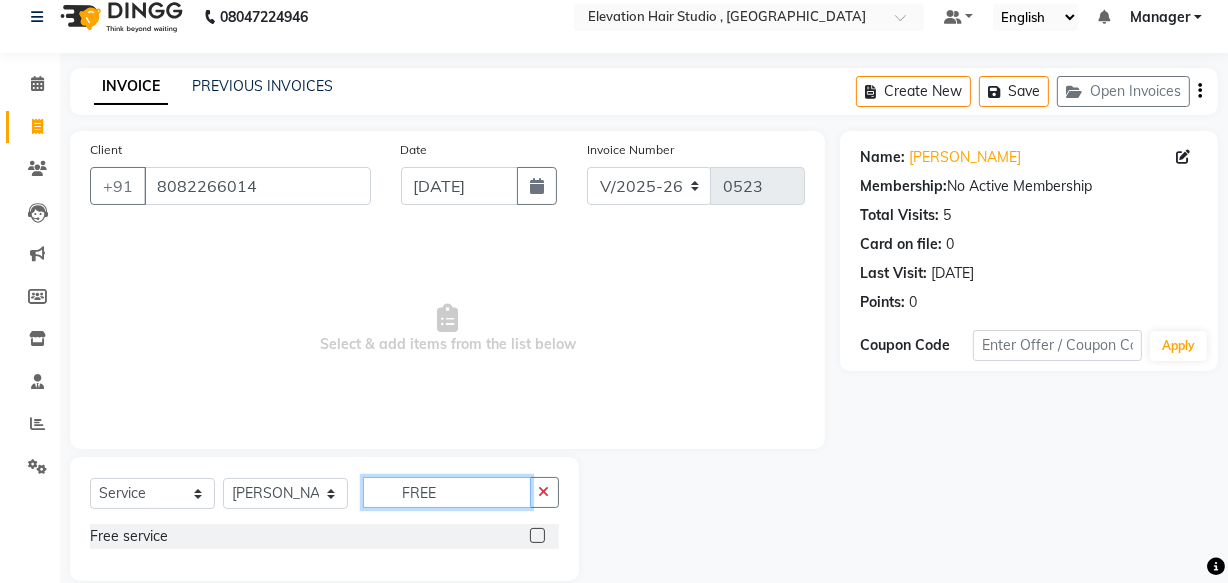 type on "FREE" 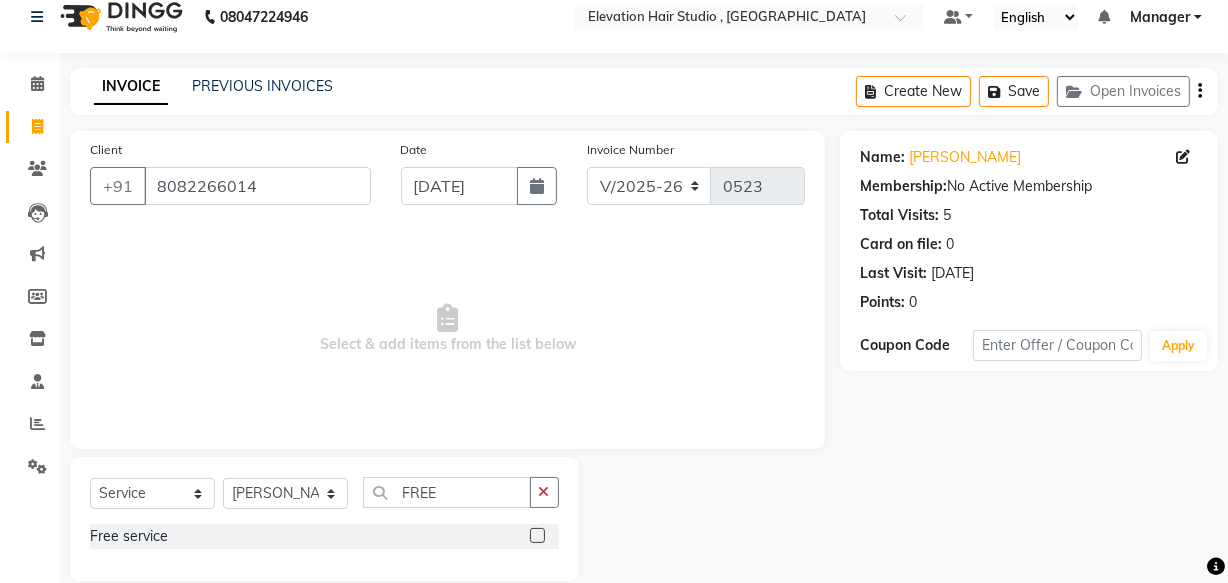 click 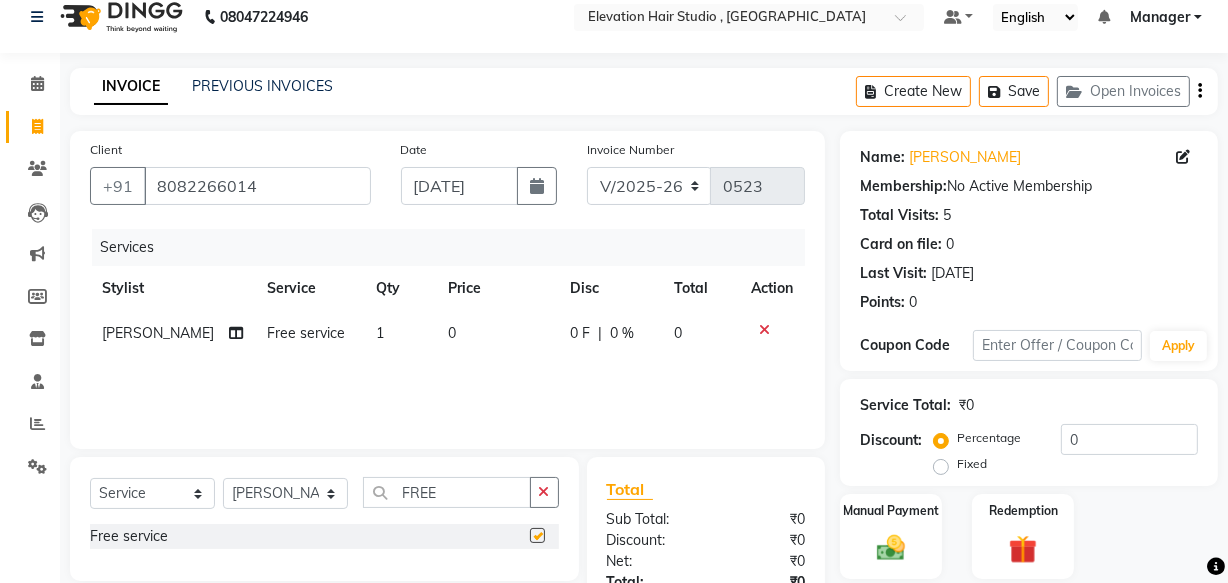 checkbox on "false" 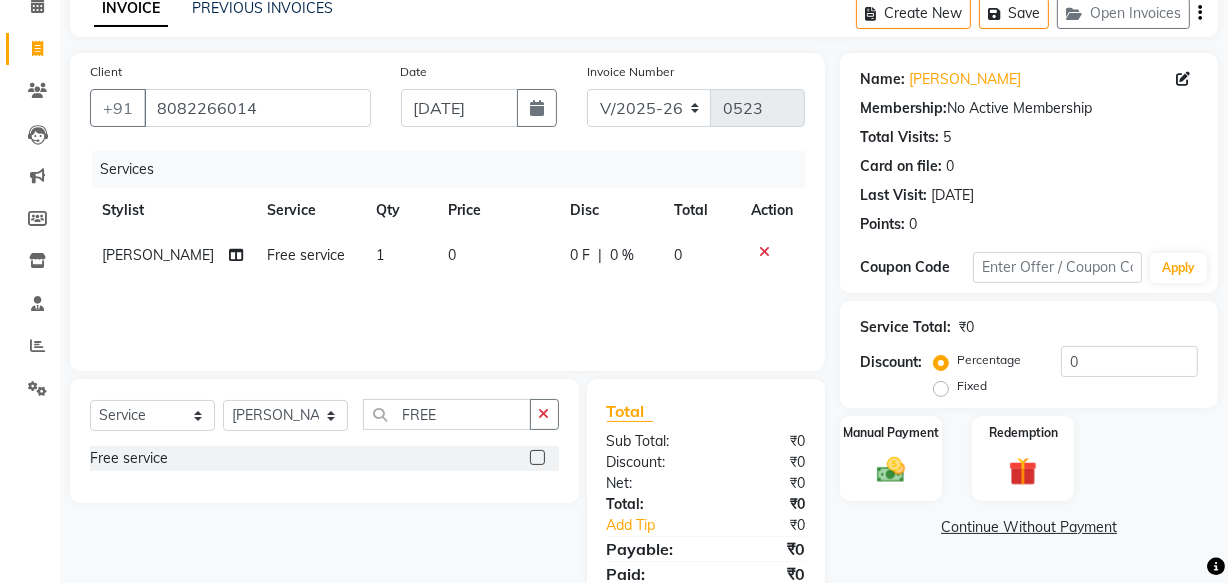 scroll, scrollTop: 175, scrollLeft: 0, axis: vertical 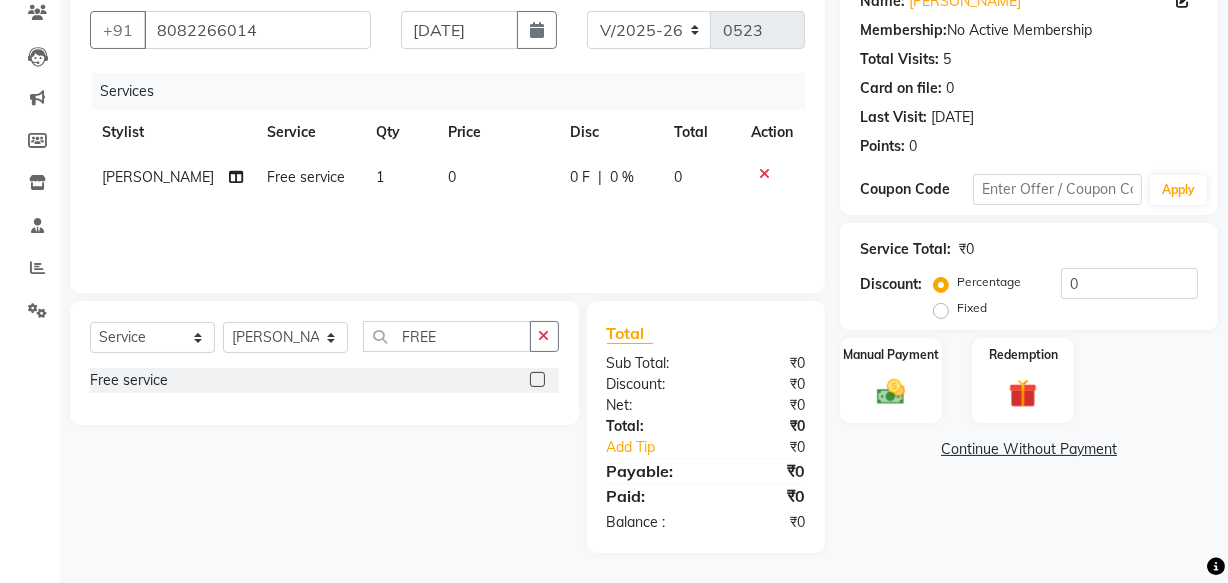 click on "Continue Without Payment" 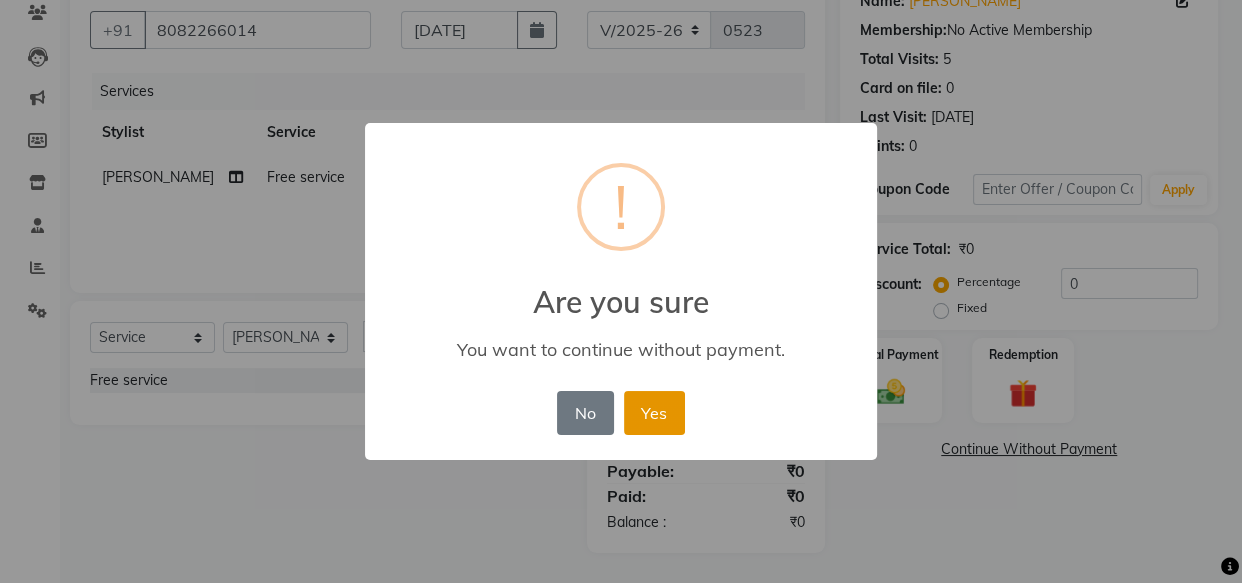 click on "Yes" at bounding box center [654, 413] 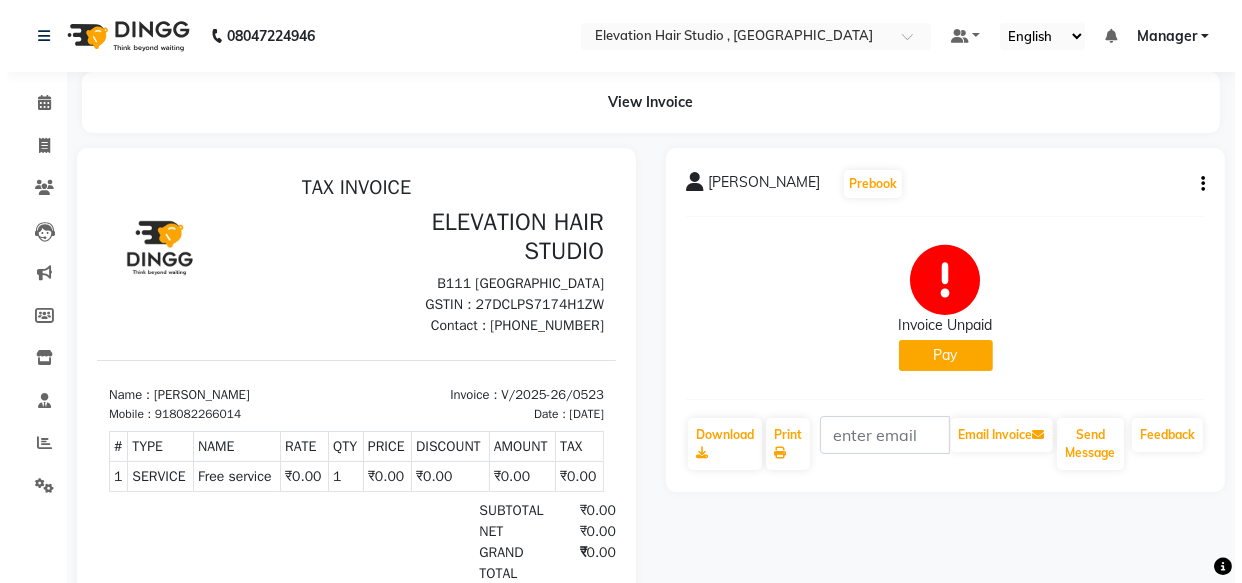 scroll, scrollTop: 0, scrollLeft: 0, axis: both 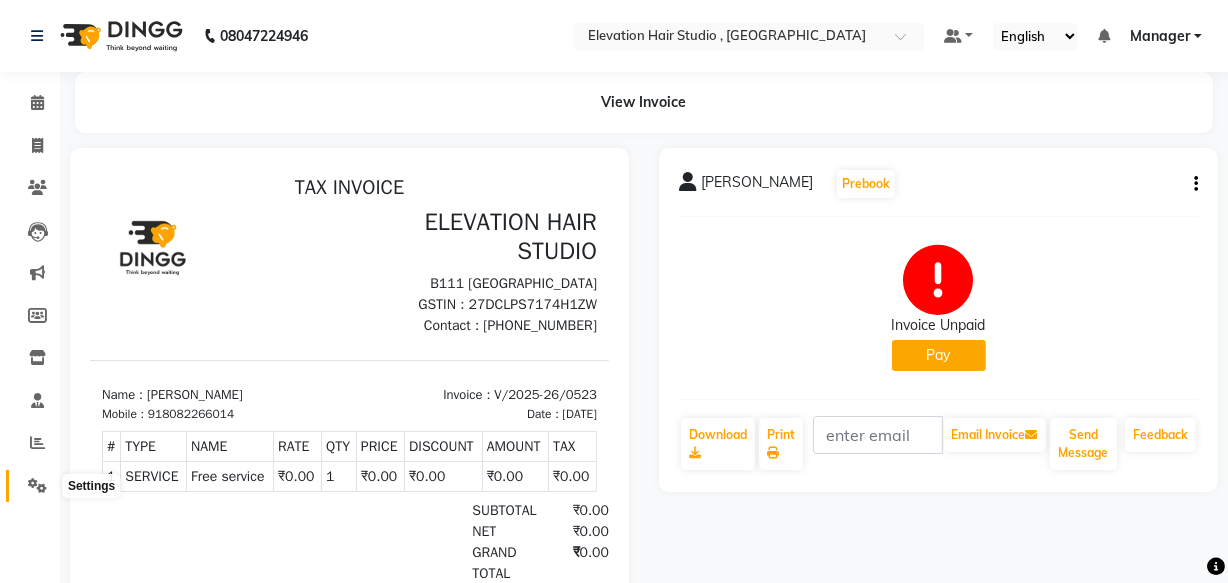 click 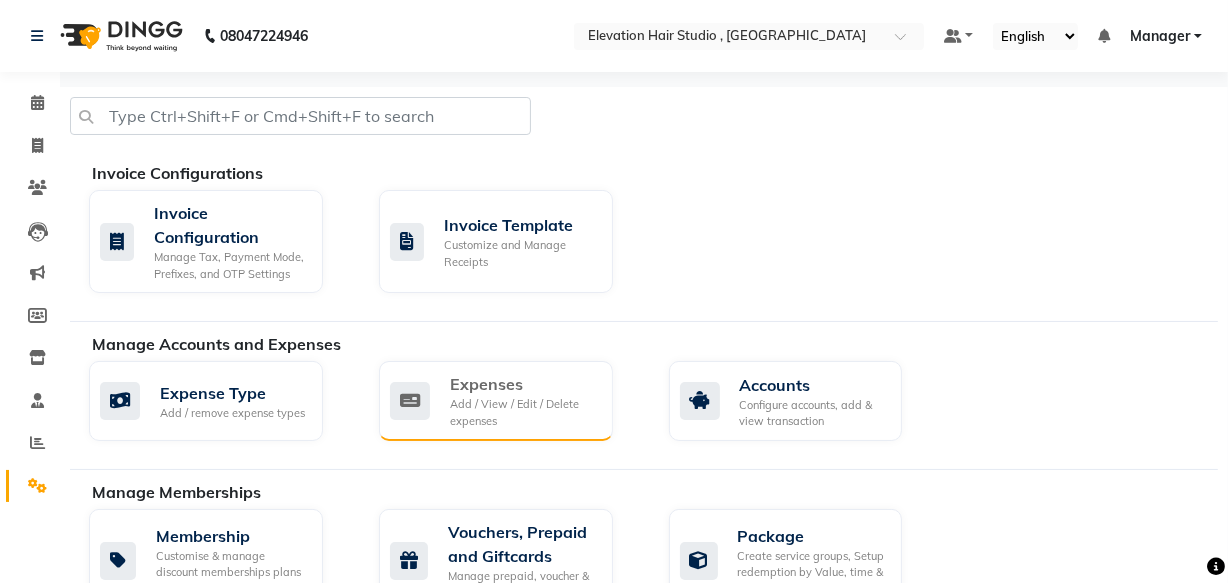 click on "Expenses Add / View / Edit / Delete expenses" 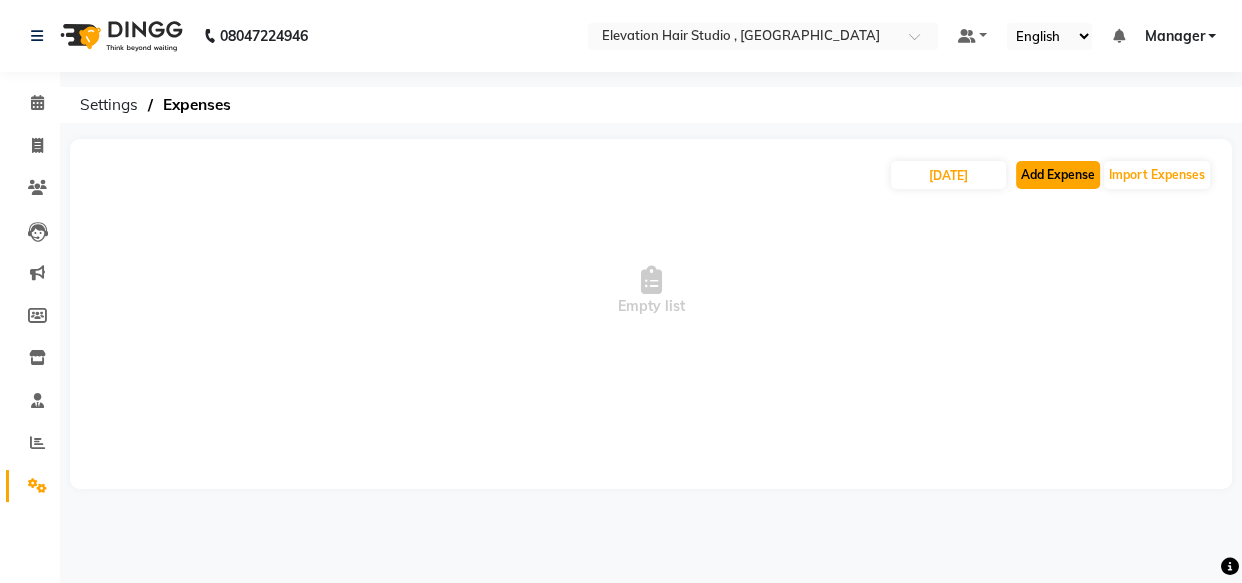click on "Add Expense" 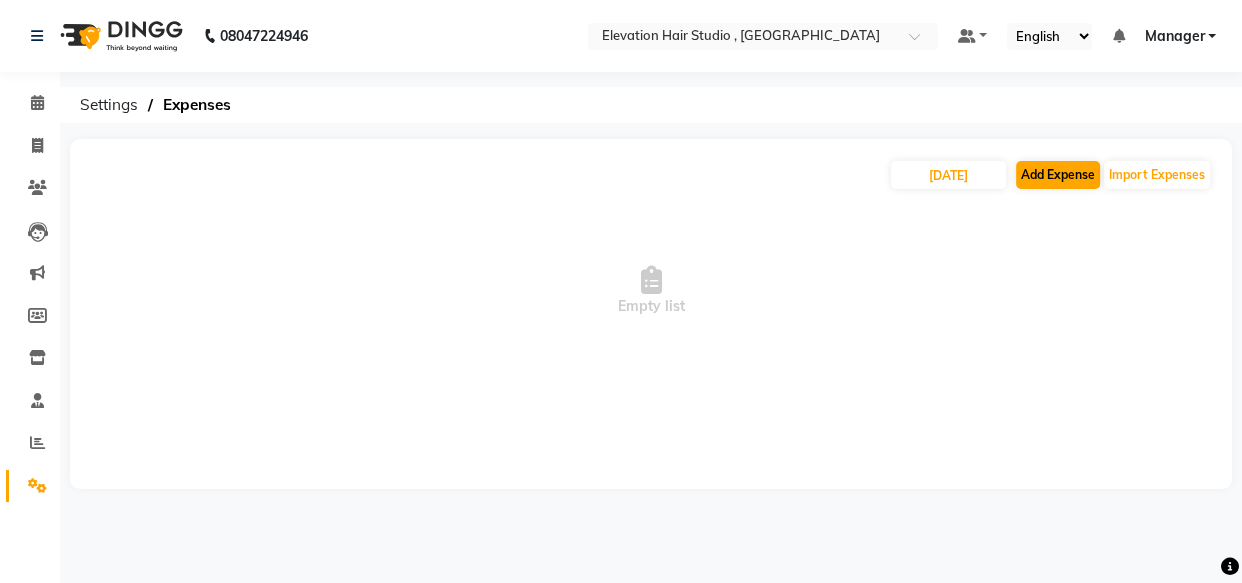 select on "1" 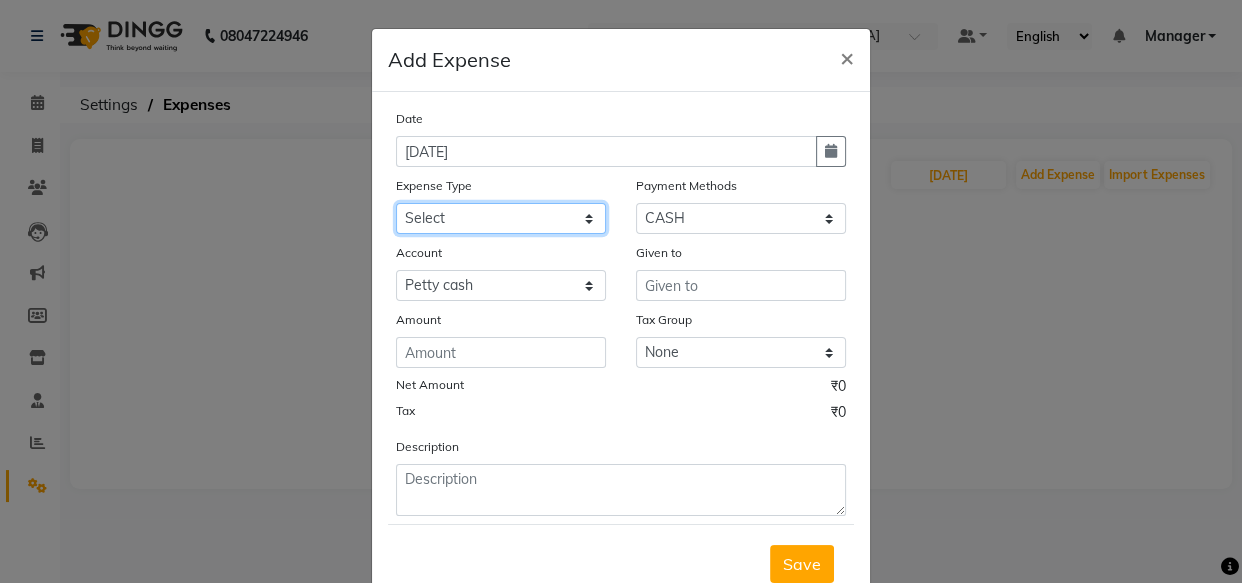 click on "Select AC Adrak Advance Salary agarbatti anees Appron asmoul advance salary Bank charges Car maintenance  CARPENTER Cash Deposited to bank Cash Handed over to Owner cellphone Client Snacks Clinical charges coffee conditioner courier diliptip dustbinplatebottle Equipment extrastuff fridge Fuel glue Govt fee greaser hairpatch hardware Incentive Insurance International purchase israil key lead light bill Loan Repayment Maintenance Marketing medicine milk Miscellaneous MRA ola Other paddlebrush PAINTER Pantry plumber Product product recharge rehman Rent Salary salary salary sandwich shampoo Staff Snacks sugar TAPE Tax Tea & Refreshment tissue towel trolly Utilities velocity VIDEO water web side WEFAST wireboard xerox" 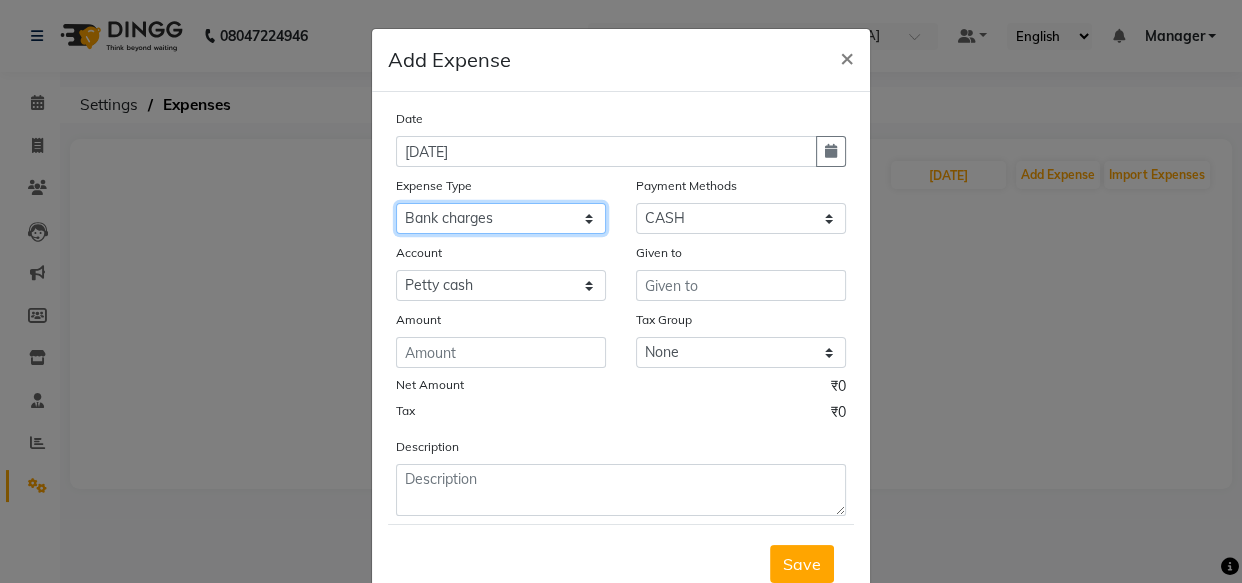 click on "Select AC Adrak Advance Salary agarbatti anees Appron asmoul advance salary Bank charges Car maintenance  CARPENTER Cash Deposited to bank Cash Handed over to Owner cellphone Client Snacks Clinical charges coffee conditioner courier diliptip dustbinplatebottle Equipment extrastuff fridge Fuel glue Govt fee greaser hairpatch hardware Incentive Insurance International purchase israil key lead light bill Loan Repayment Maintenance Marketing medicine milk Miscellaneous MRA ola Other paddlebrush PAINTER Pantry plumber Product product recharge rehman Rent Salary salary salary sandwich shampoo Staff Snacks sugar TAPE Tax Tea & Refreshment tissue towel trolly Utilities velocity VIDEO water web side WEFAST wireboard xerox" 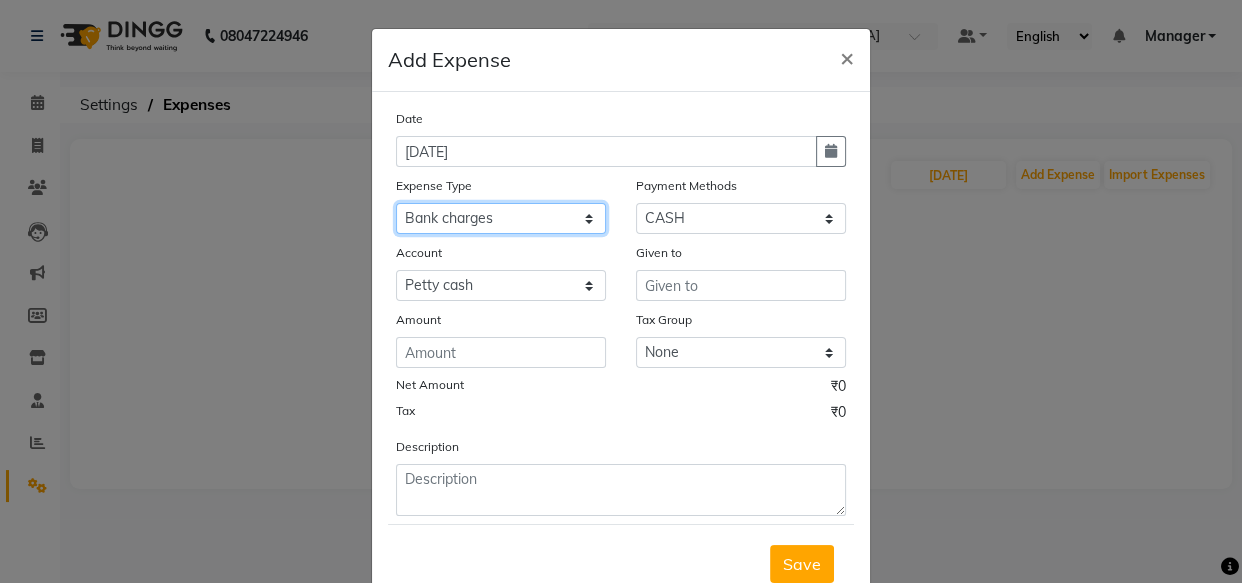 select on "8311" 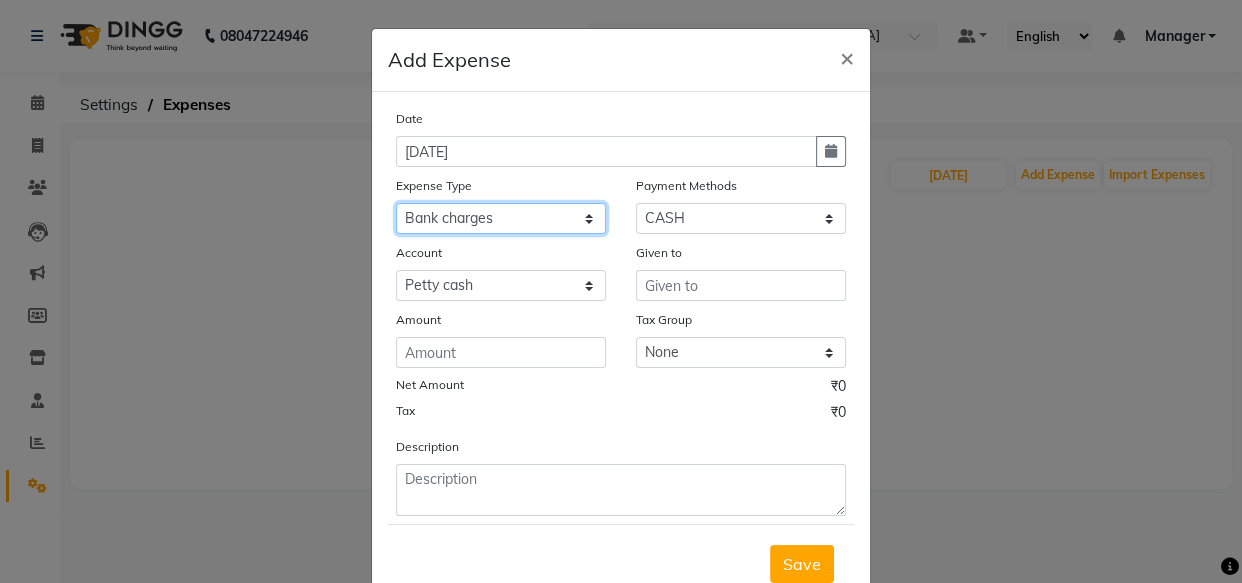 click on "Select AC Adrak Advance Salary agarbatti anees Appron asmoul advance salary Bank charges Car maintenance  CARPENTER Cash Deposited to bank Cash Handed over to Owner cellphone Client Snacks Clinical charges coffee conditioner courier diliptip dustbinplatebottle Equipment extrastuff fridge Fuel glue Govt fee greaser hairpatch hardware Incentive Insurance International purchase israil key lead light bill Loan Repayment Maintenance Marketing medicine milk Miscellaneous MRA ola Other paddlebrush PAINTER Pantry plumber Product product recharge rehman Rent Salary salary salary sandwich shampoo Staff Snacks sugar TAPE Tax Tea & Refreshment tissue towel trolly Utilities velocity VIDEO water web side WEFAST wireboard xerox" 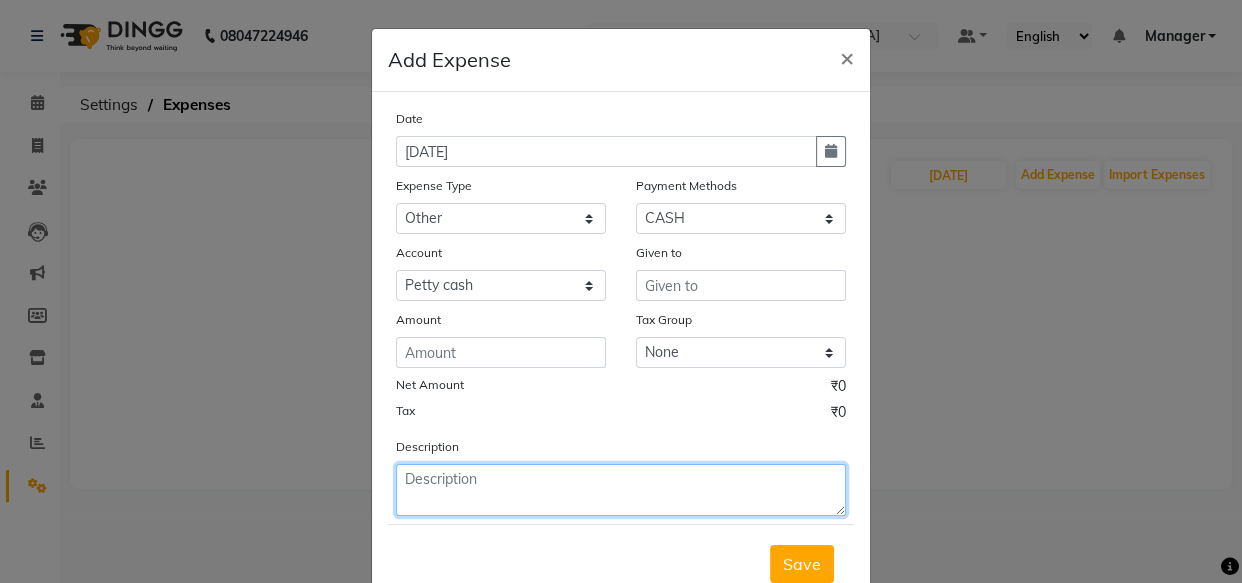 click 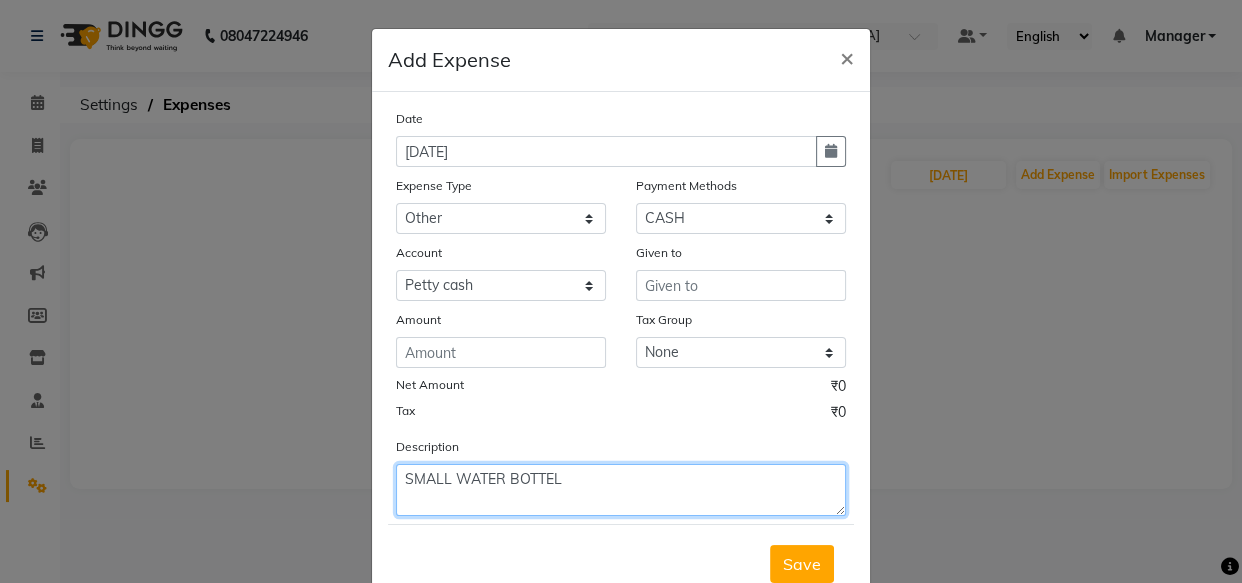 type on "SMALL WATER BOTTEL" 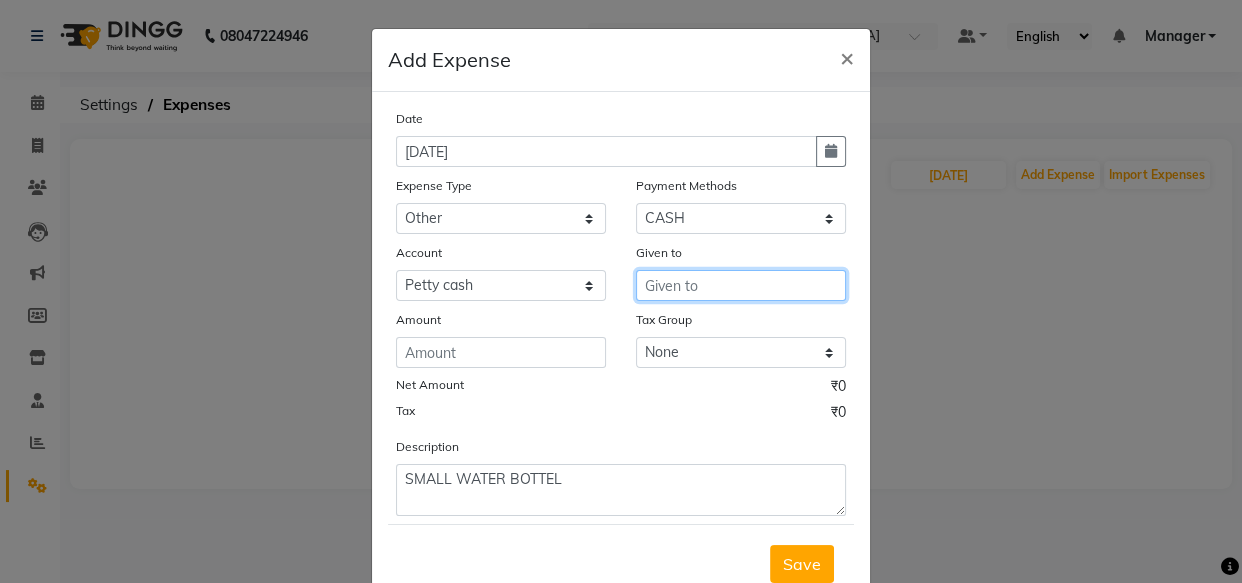 click at bounding box center [741, 285] 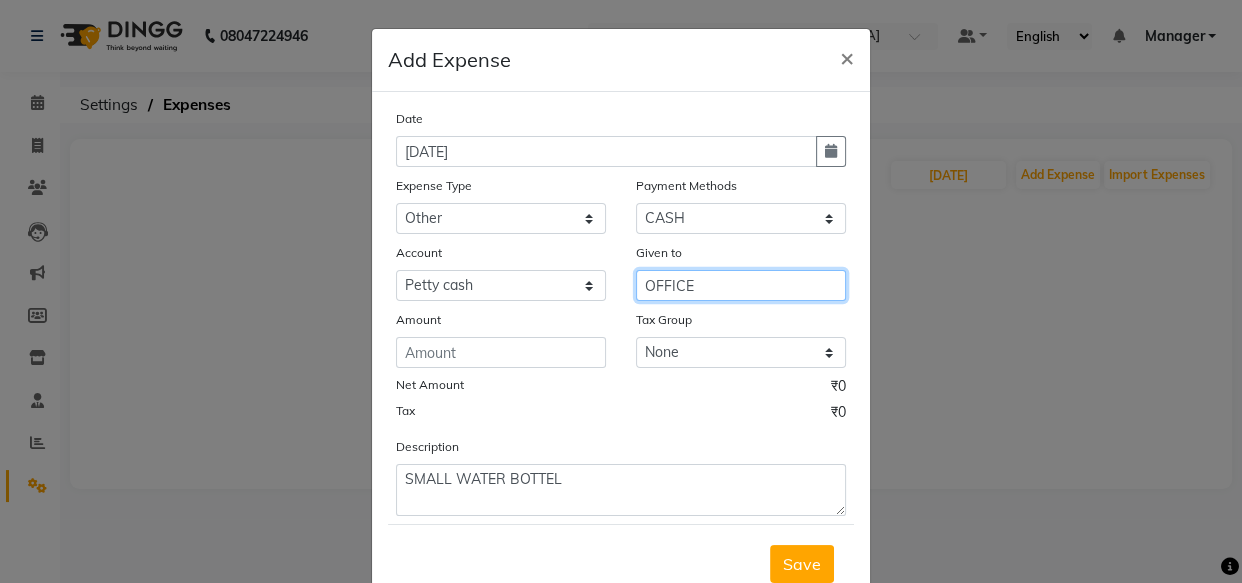 type on "OFFICE" 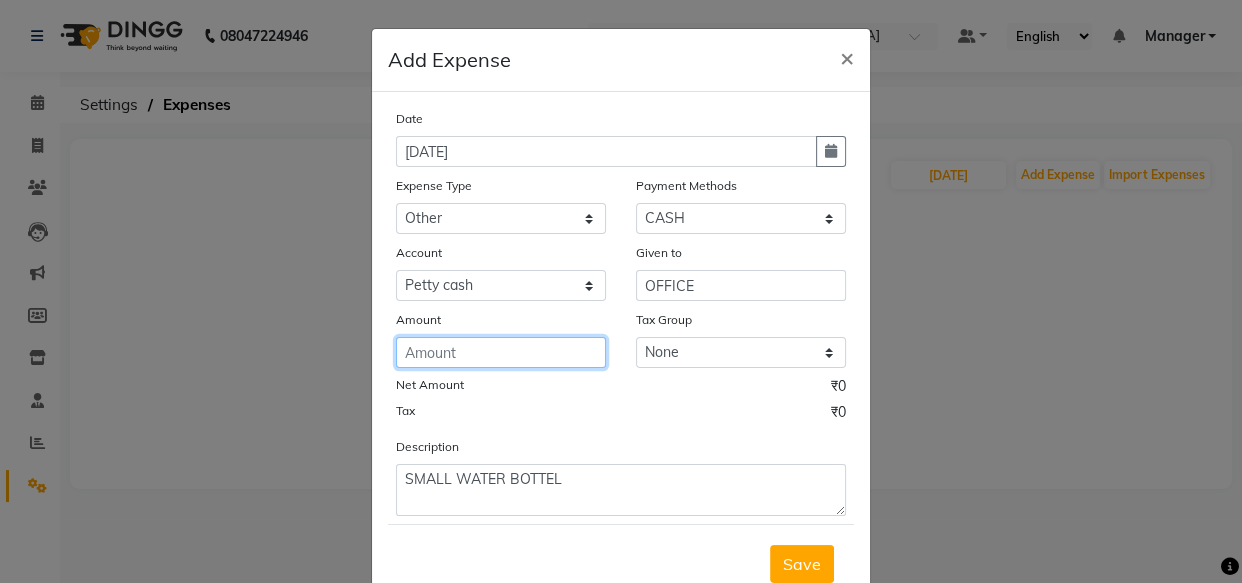 click 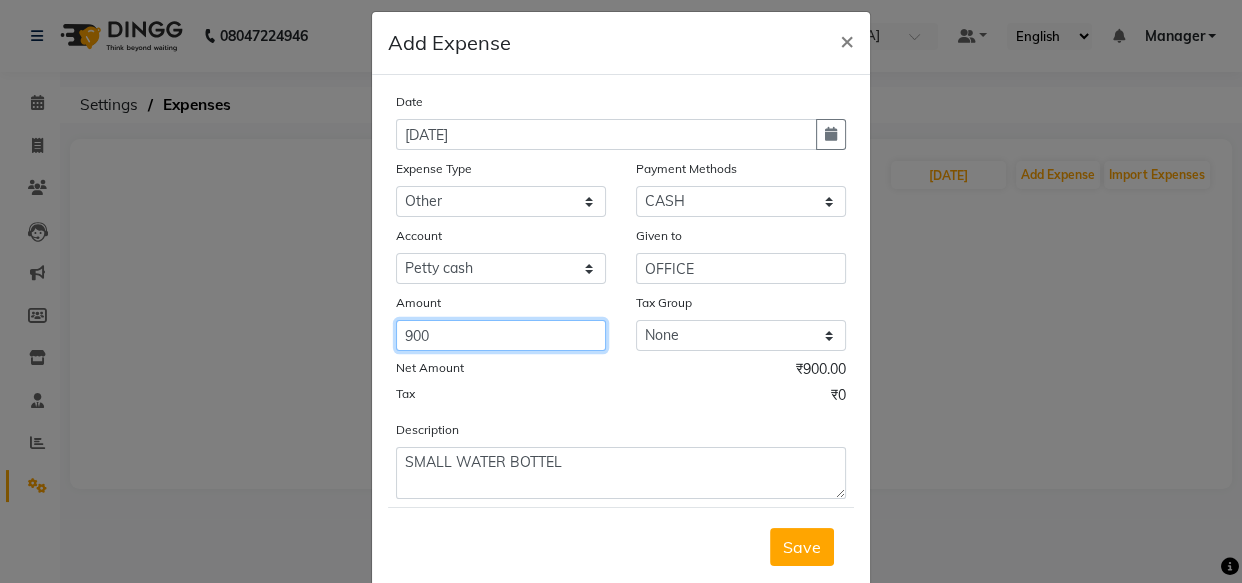 scroll, scrollTop: 68, scrollLeft: 0, axis: vertical 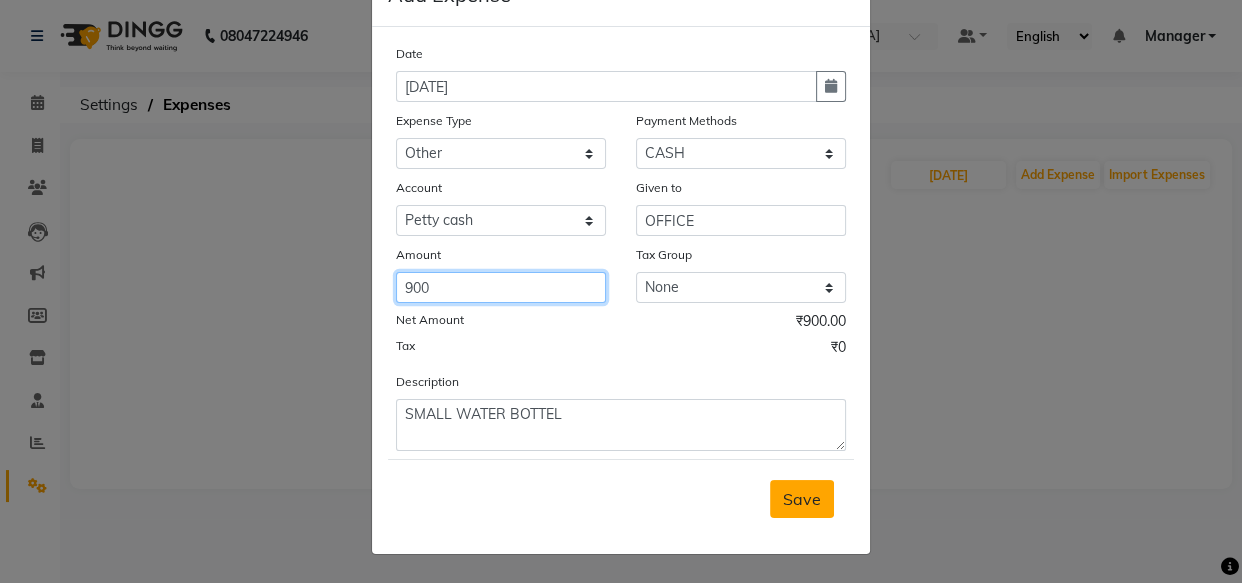 type on "900" 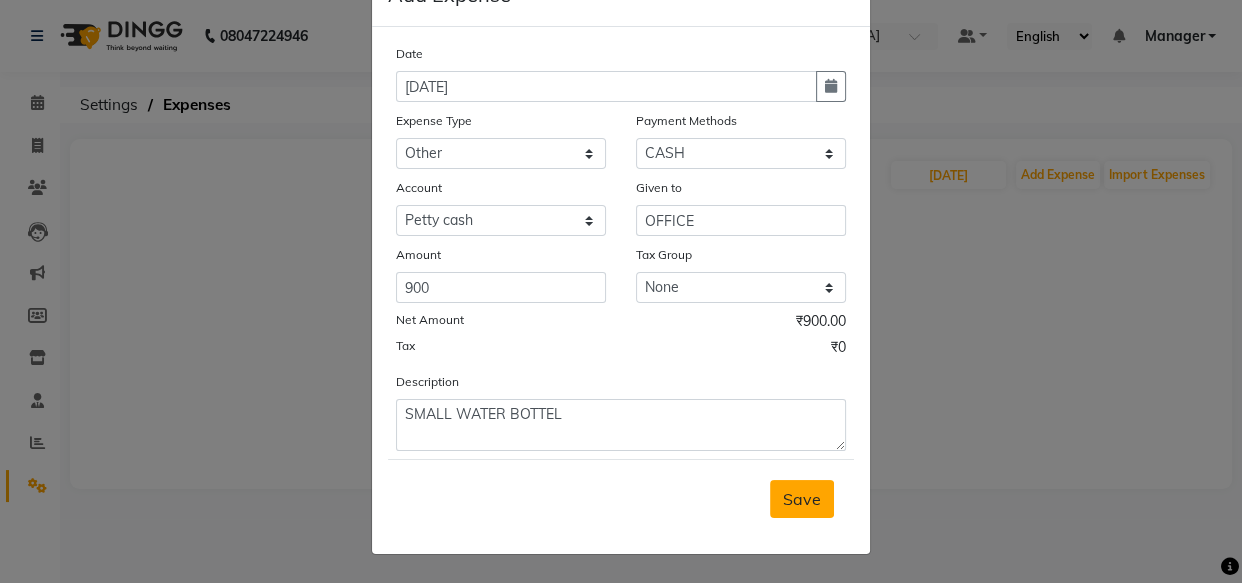 click on "Save" at bounding box center (802, 499) 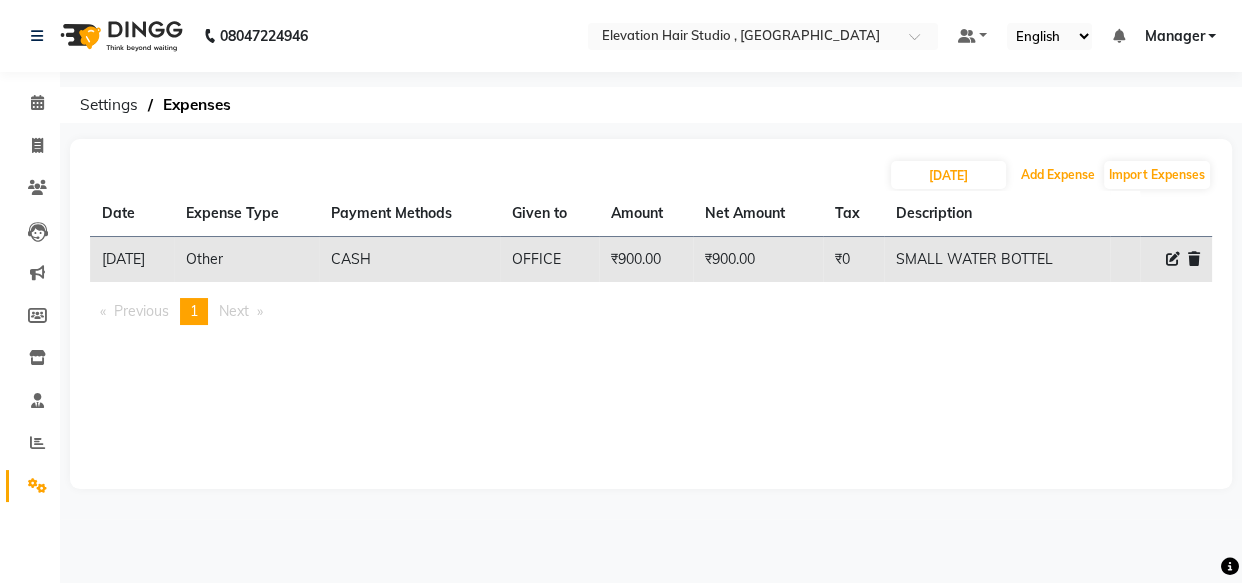 type 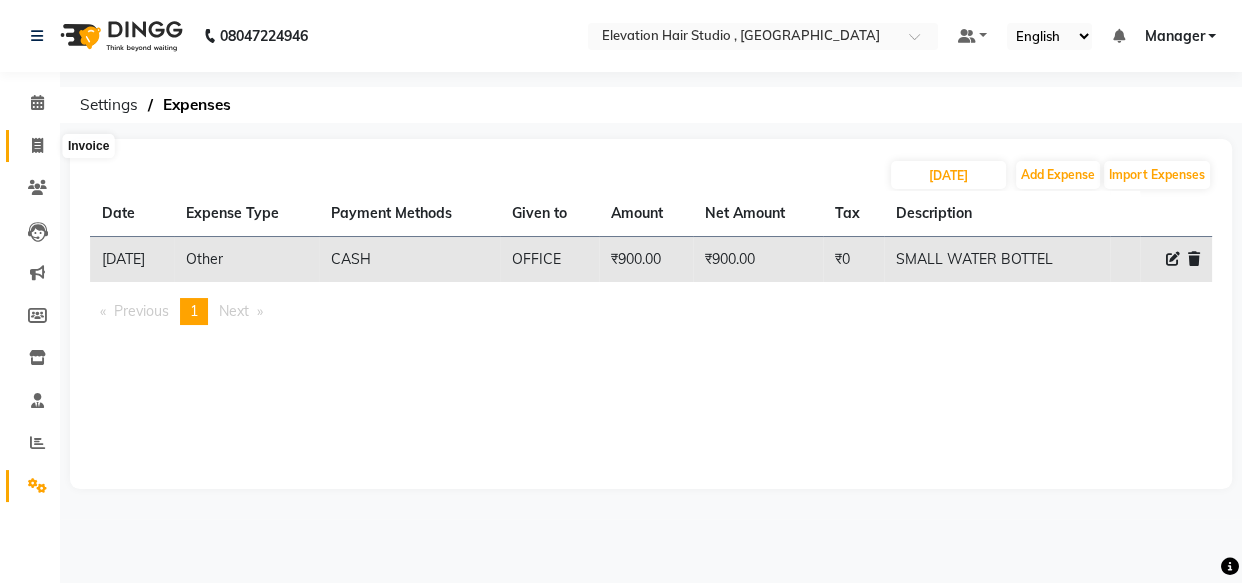 click 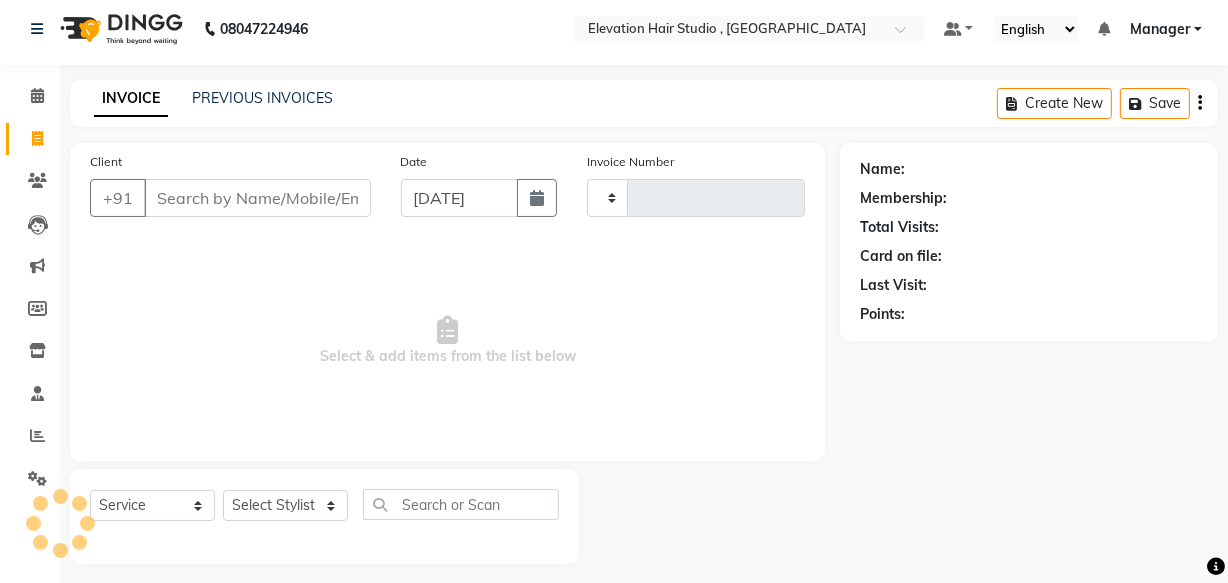 type on "0524" 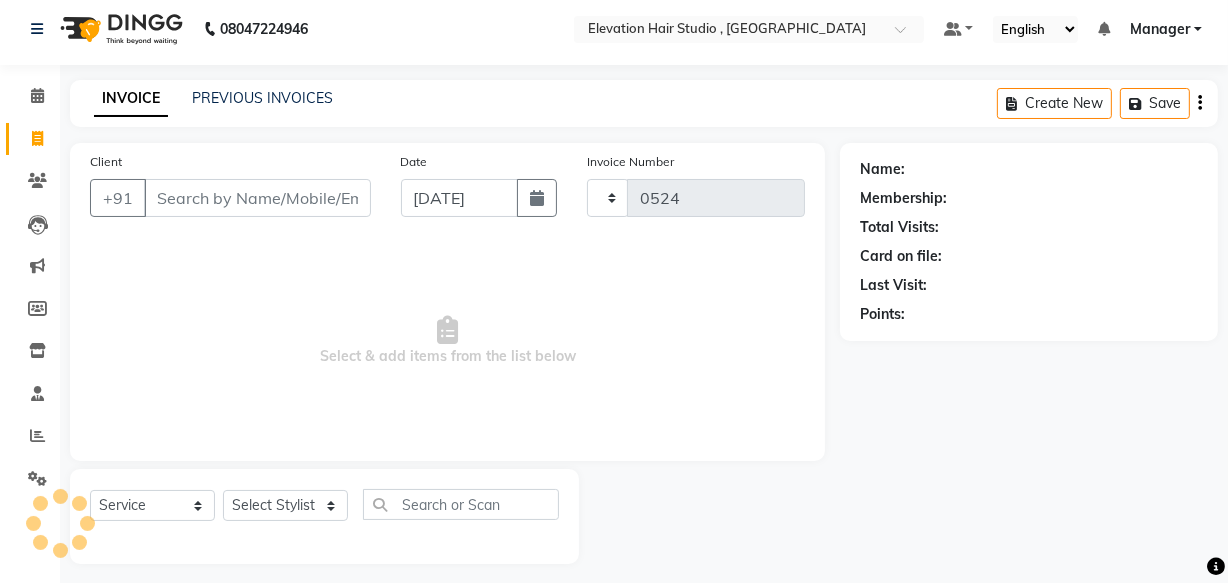 select on "6886" 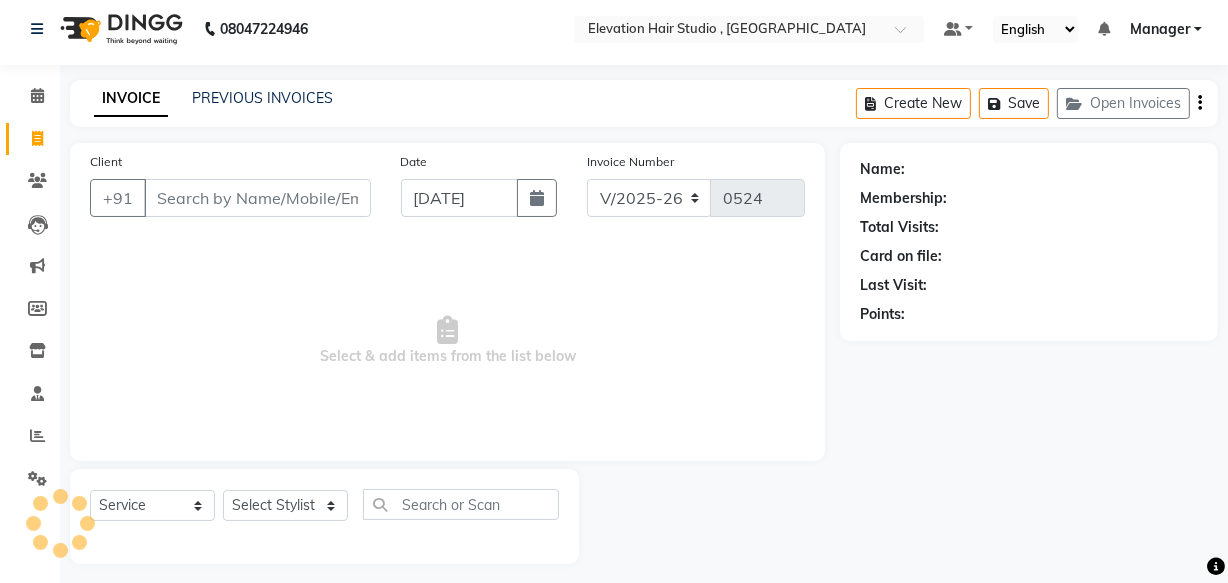 scroll, scrollTop: 19, scrollLeft: 0, axis: vertical 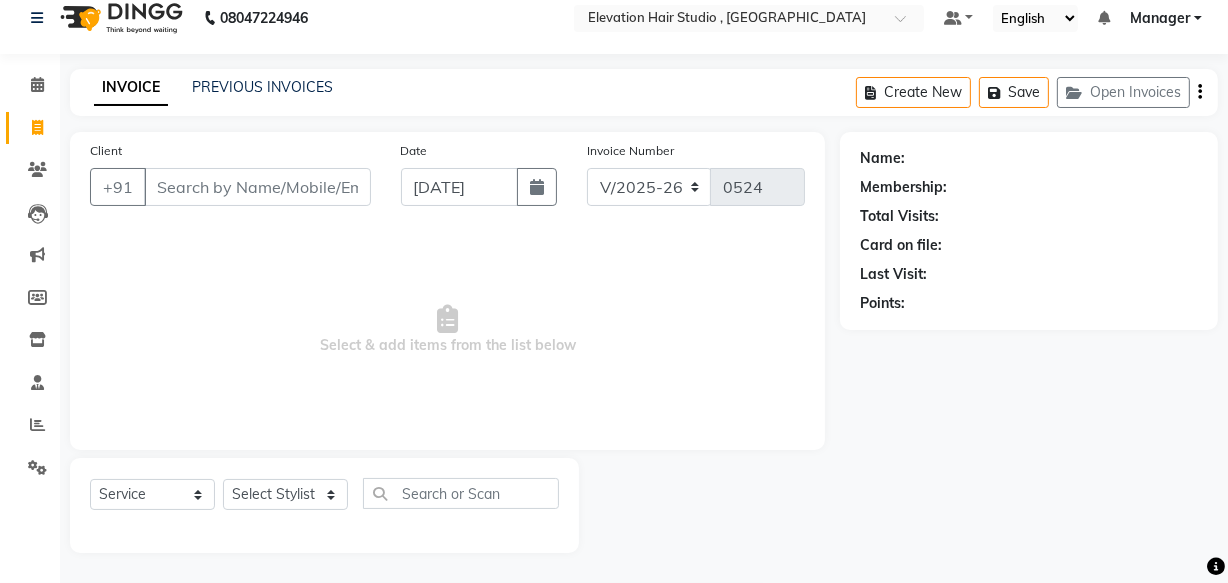 click on "Calendar  Invoice  Clients  Leads   Marketing  Members  Inventory  Staff  Reports  Settings Completed InProgress Upcoming Dropped Tentative Check-In Confirm Bookings Generate Report Segments Page Builder" 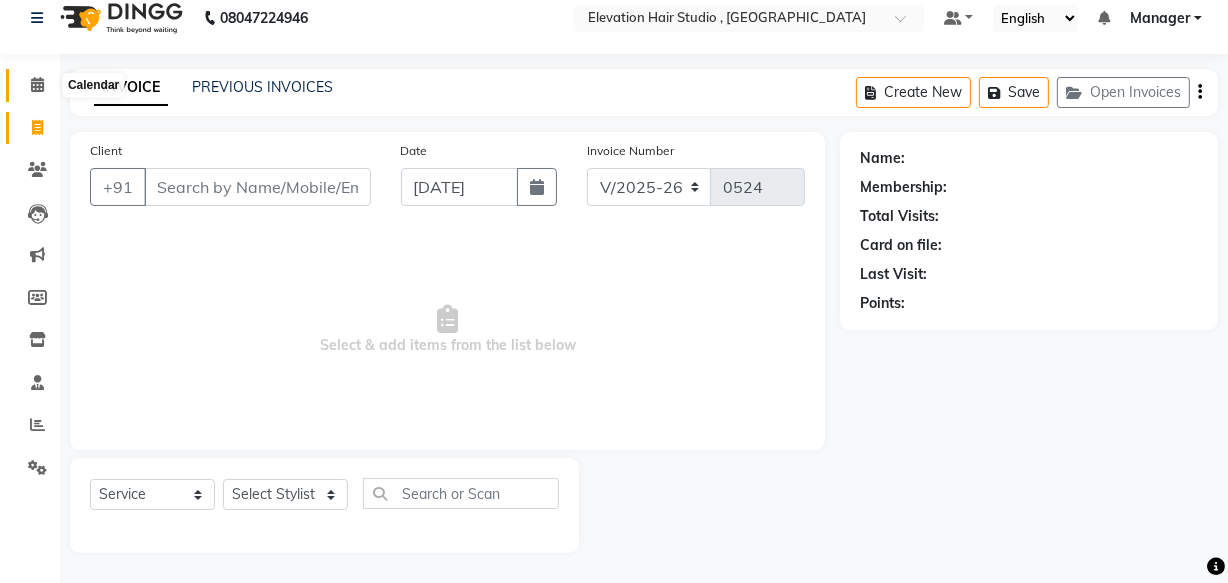 click 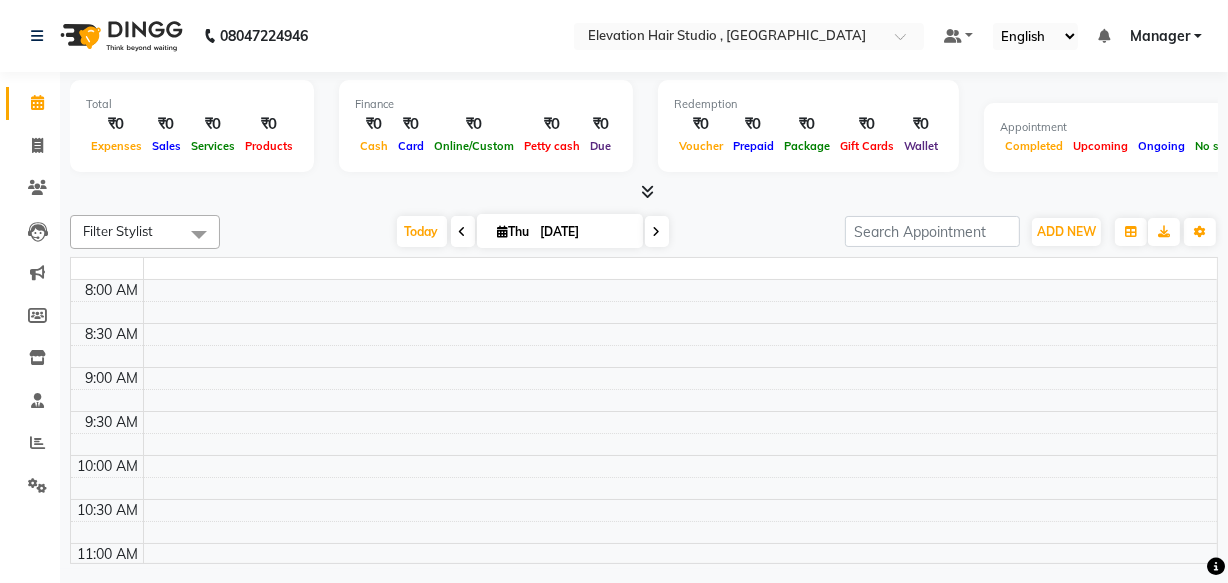 scroll, scrollTop: 0, scrollLeft: 0, axis: both 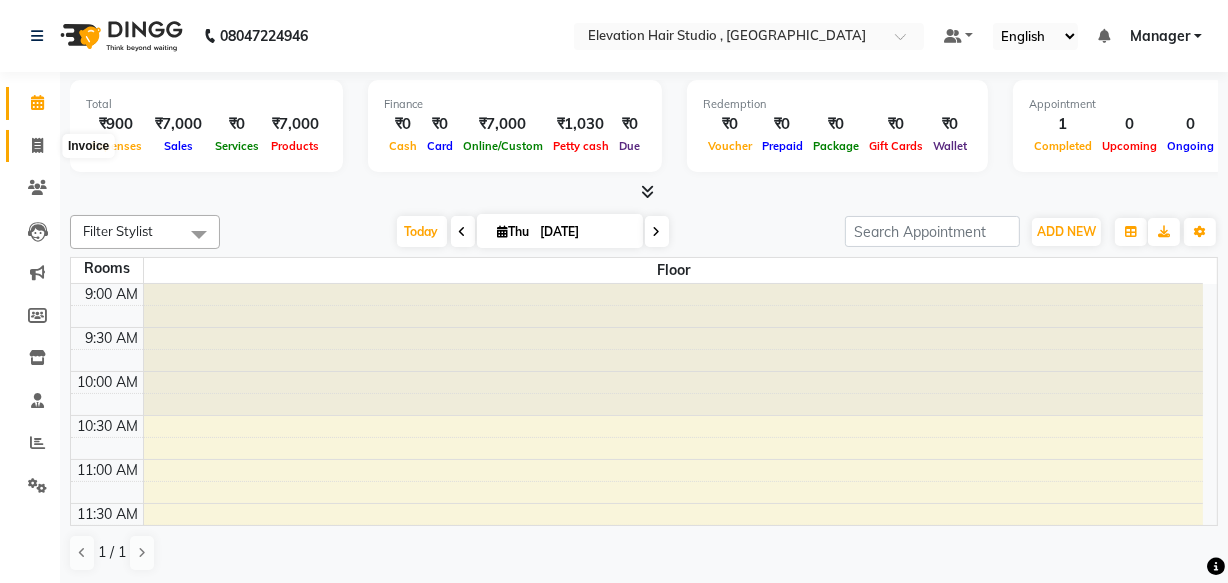 click 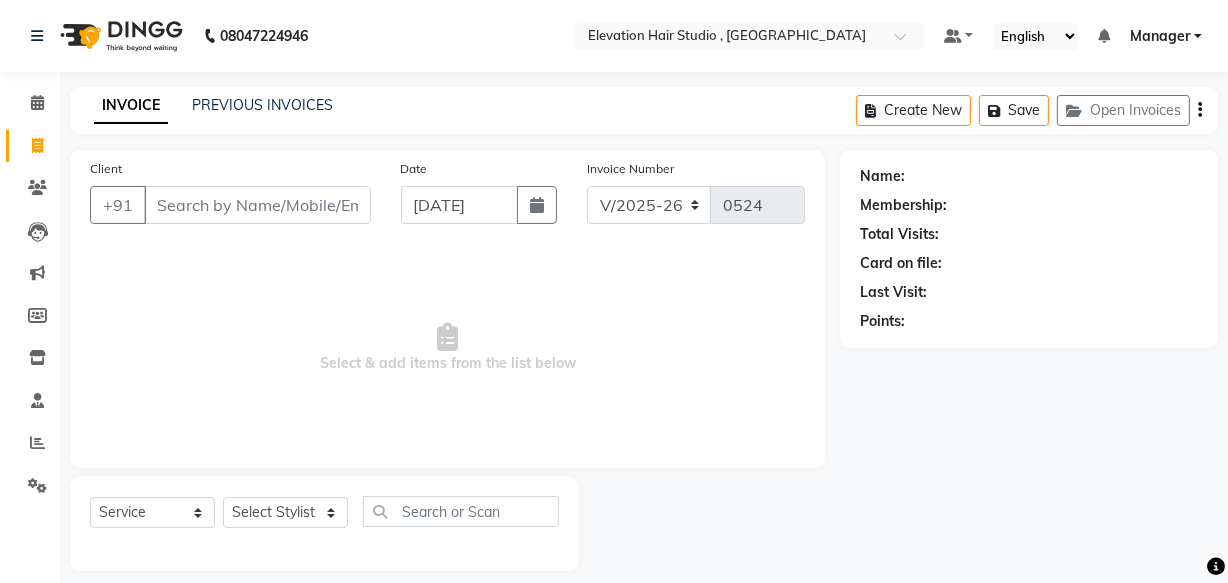 click on "PREVIOUS INVOICES" 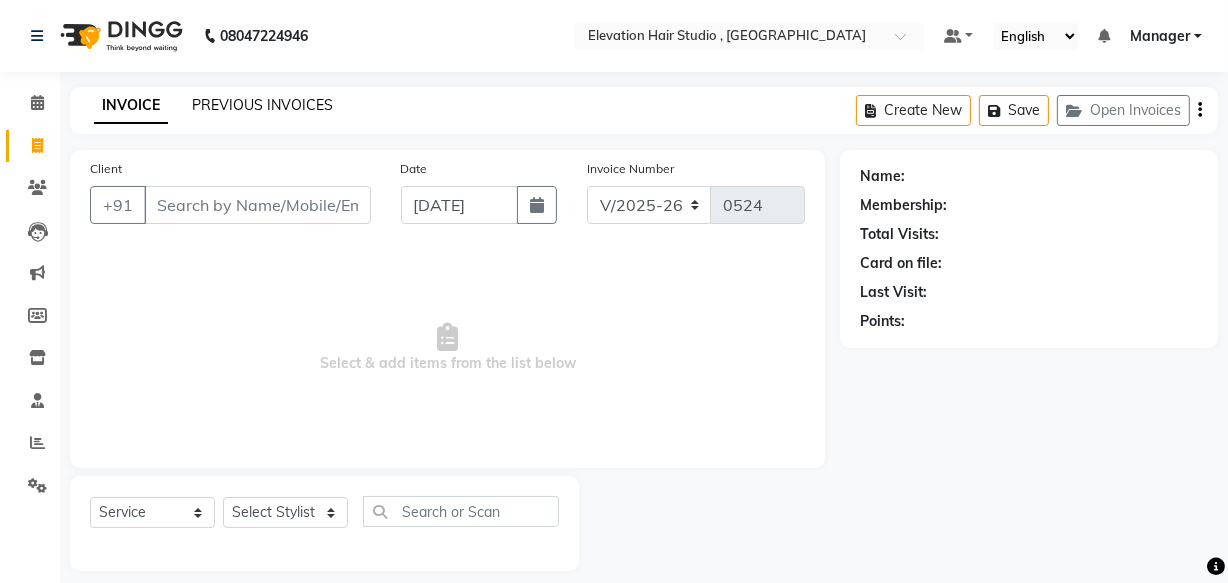 click on "PREVIOUS INVOICES" 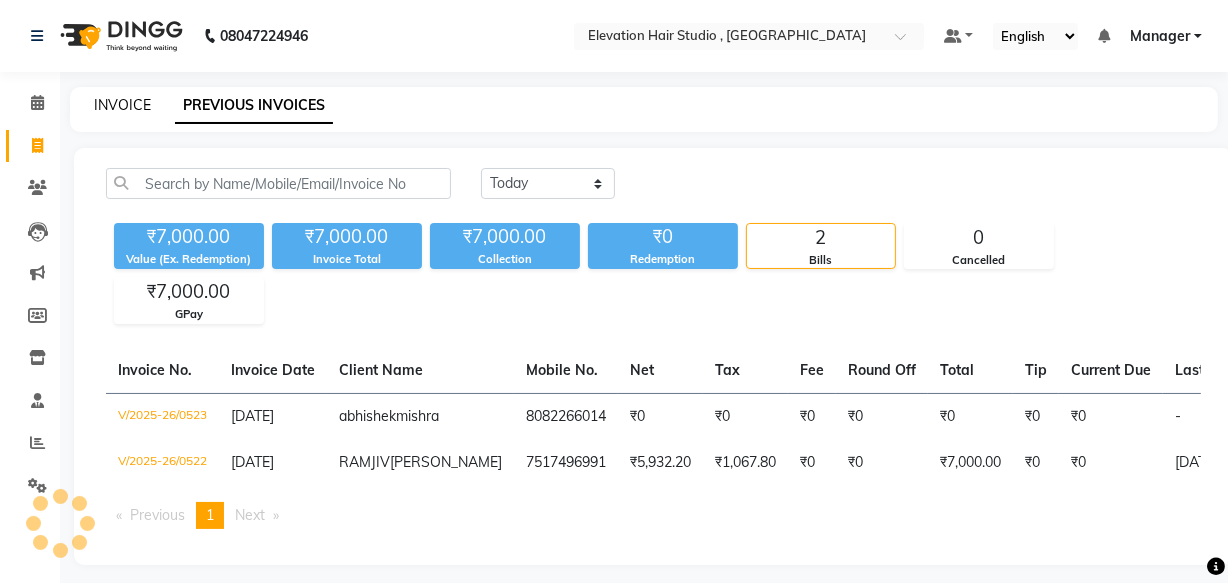click on "INVOICE" 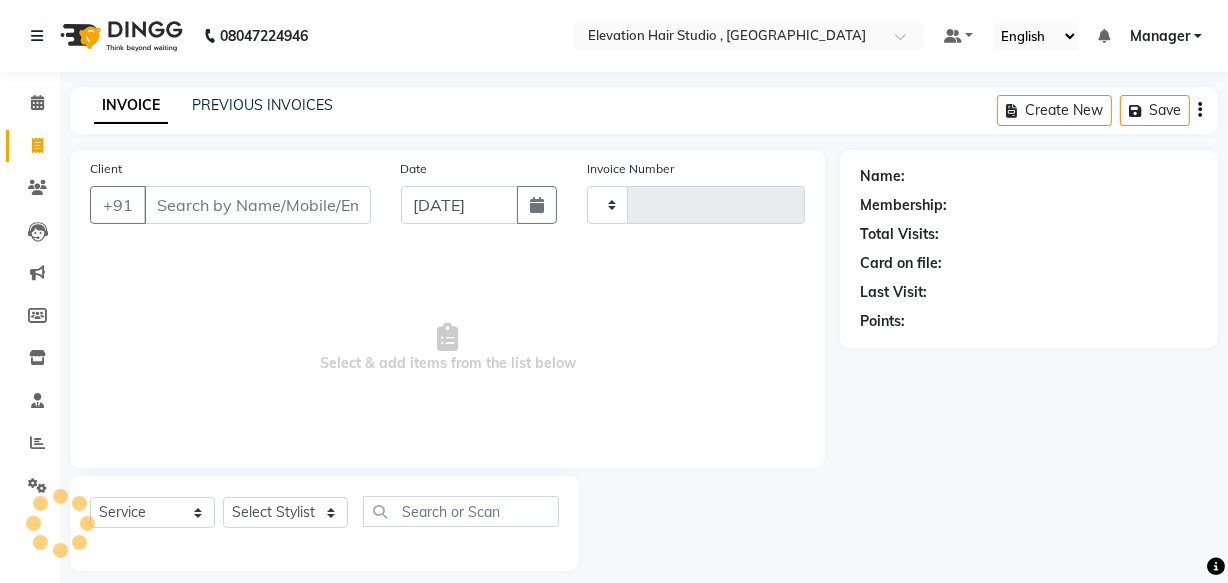 scroll, scrollTop: 19, scrollLeft: 0, axis: vertical 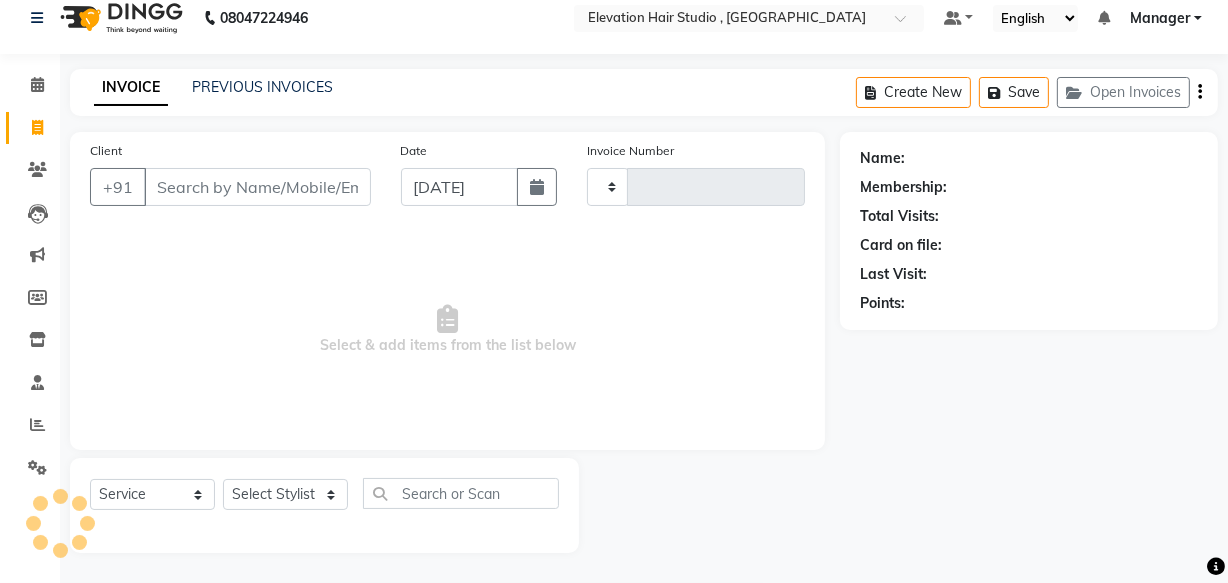 type on "0524" 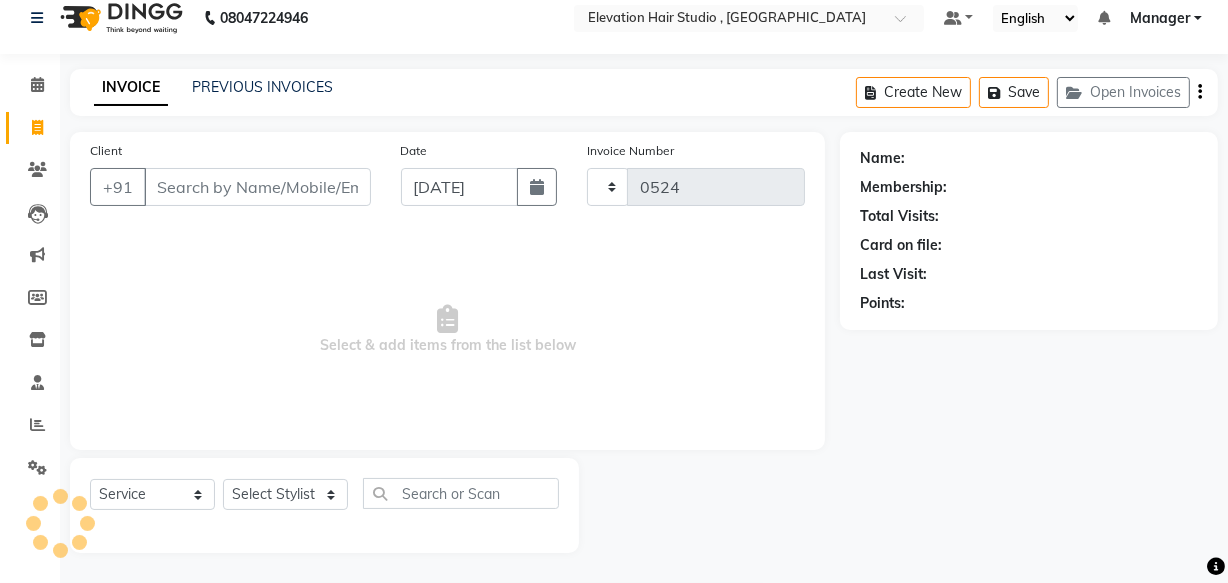 select on "6886" 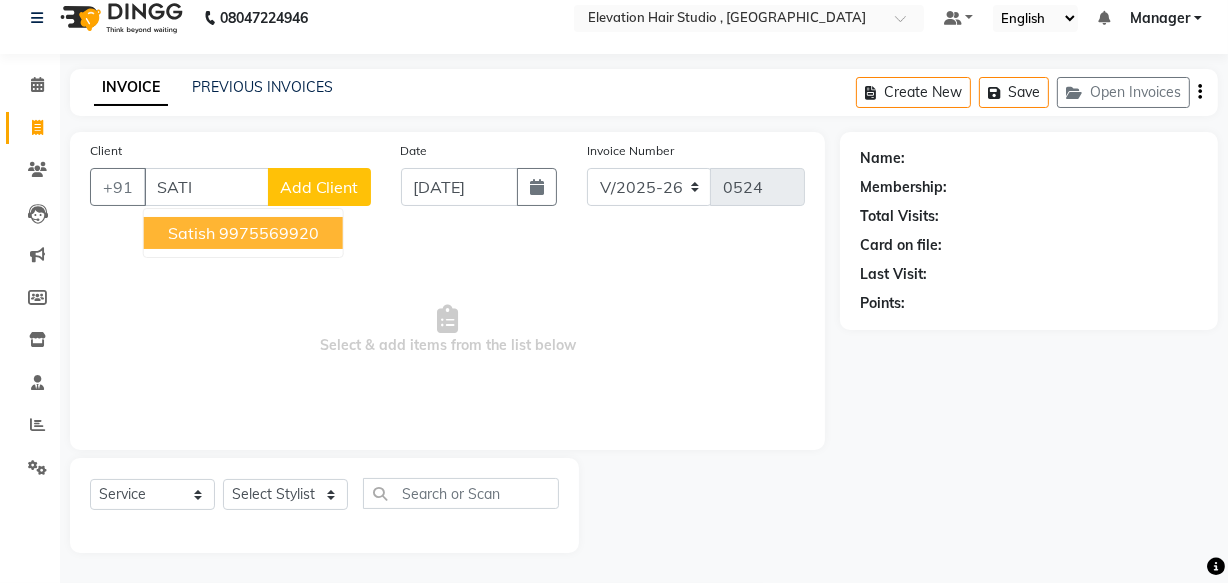 click on "9975569920" at bounding box center (269, 233) 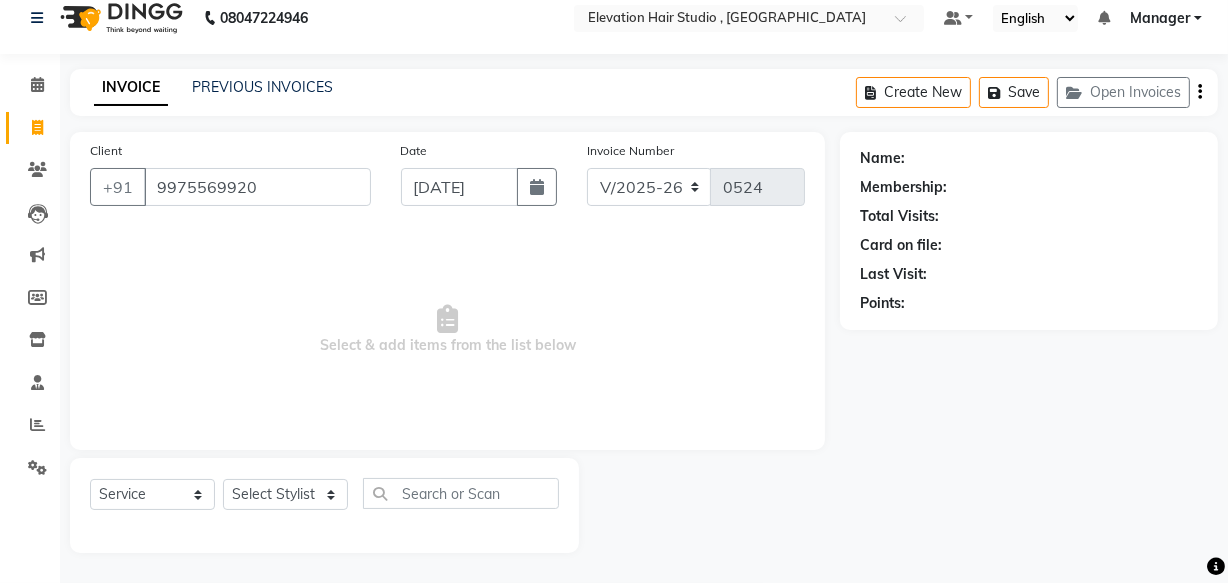 type on "9975569920" 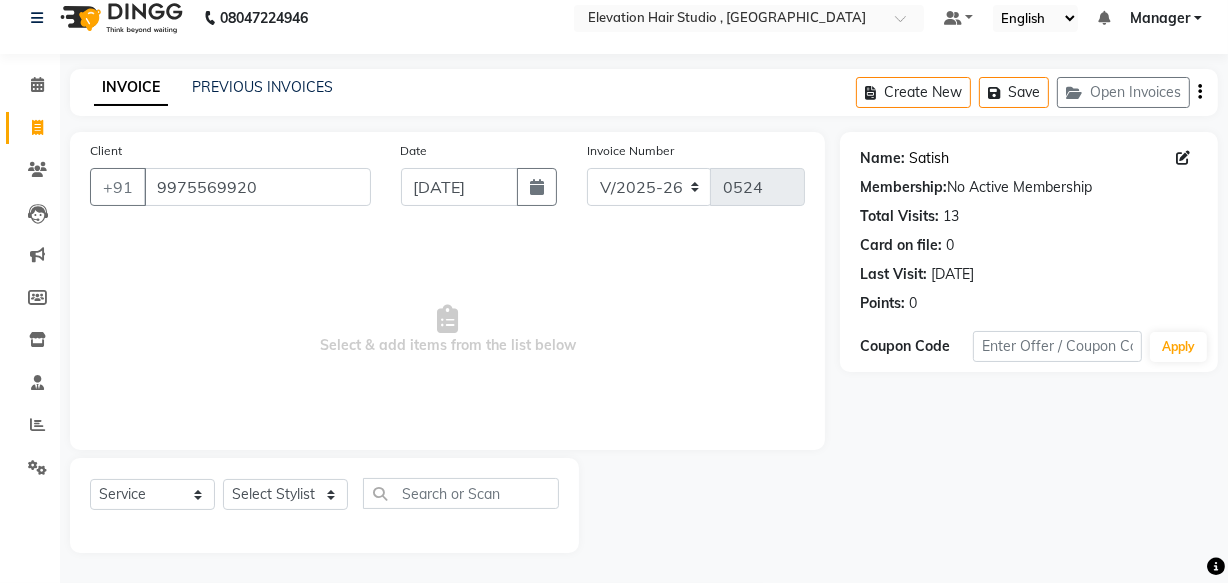 click on "Satish" 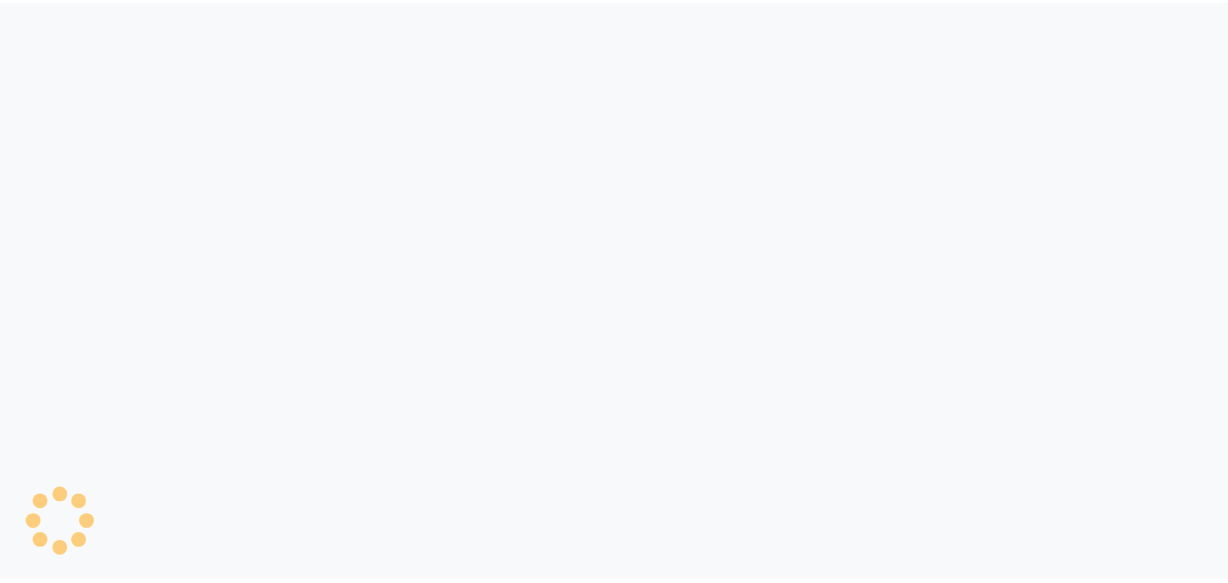 scroll, scrollTop: 0, scrollLeft: 0, axis: both 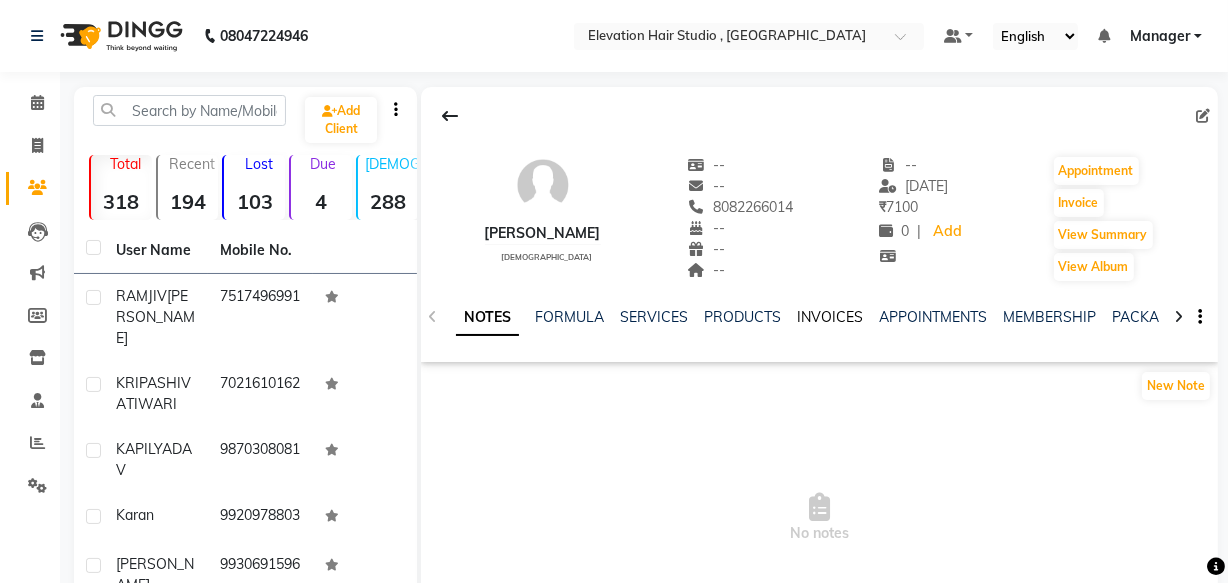 click on "INVOICES" 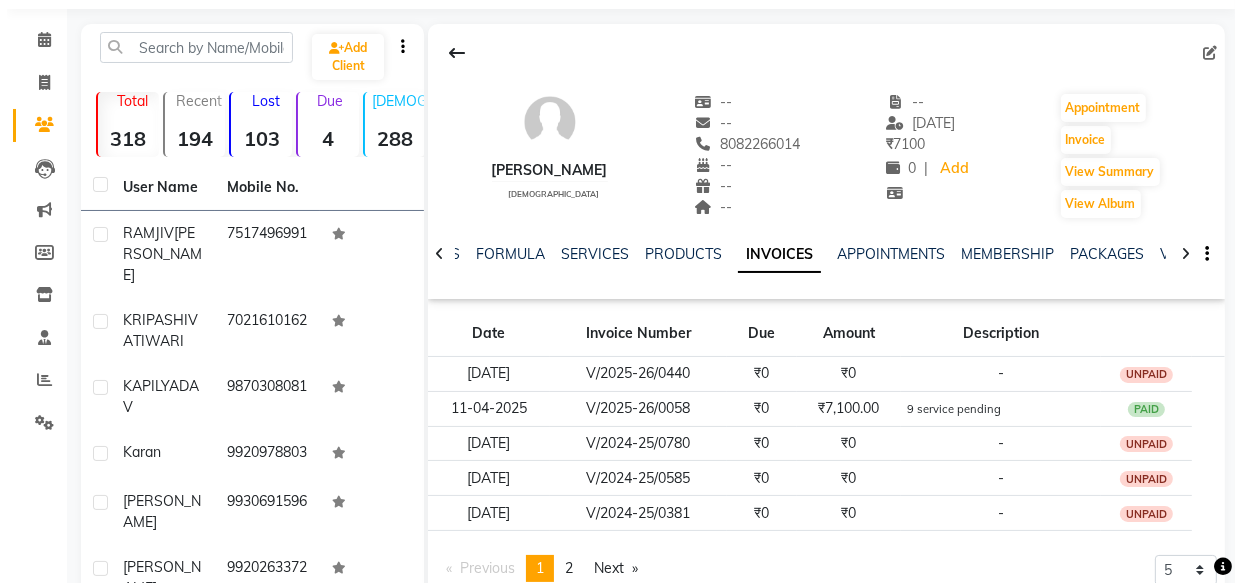 scroll, scrollTop: 90, scrollLeft: 0, axis: vertical 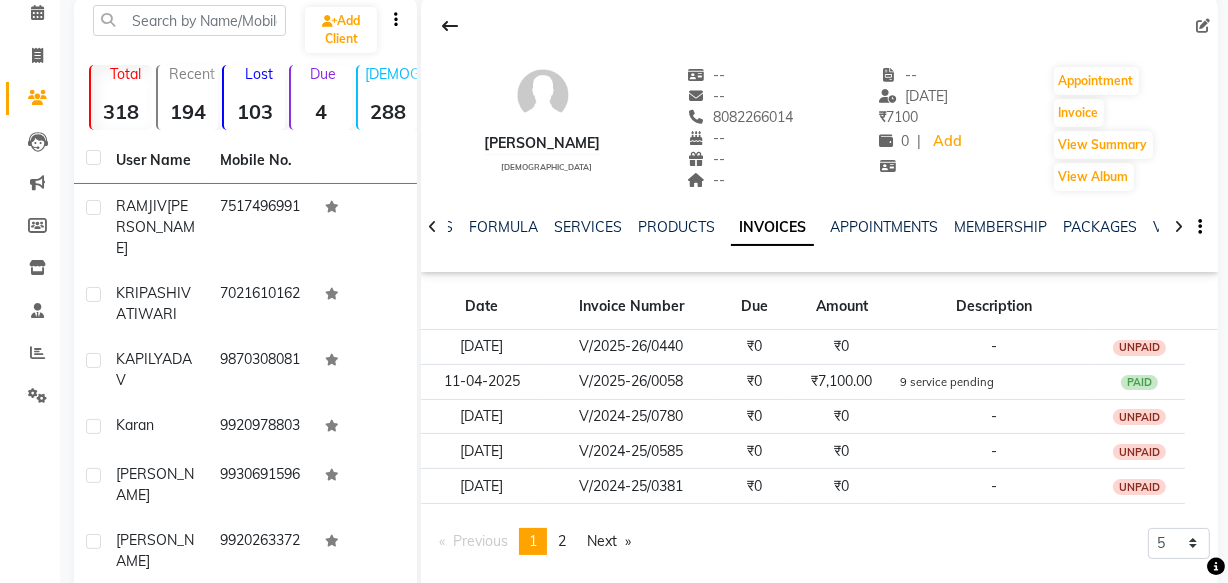 click on "Previous  page  1 / 2  You're on page  1 page  2  Next  page" 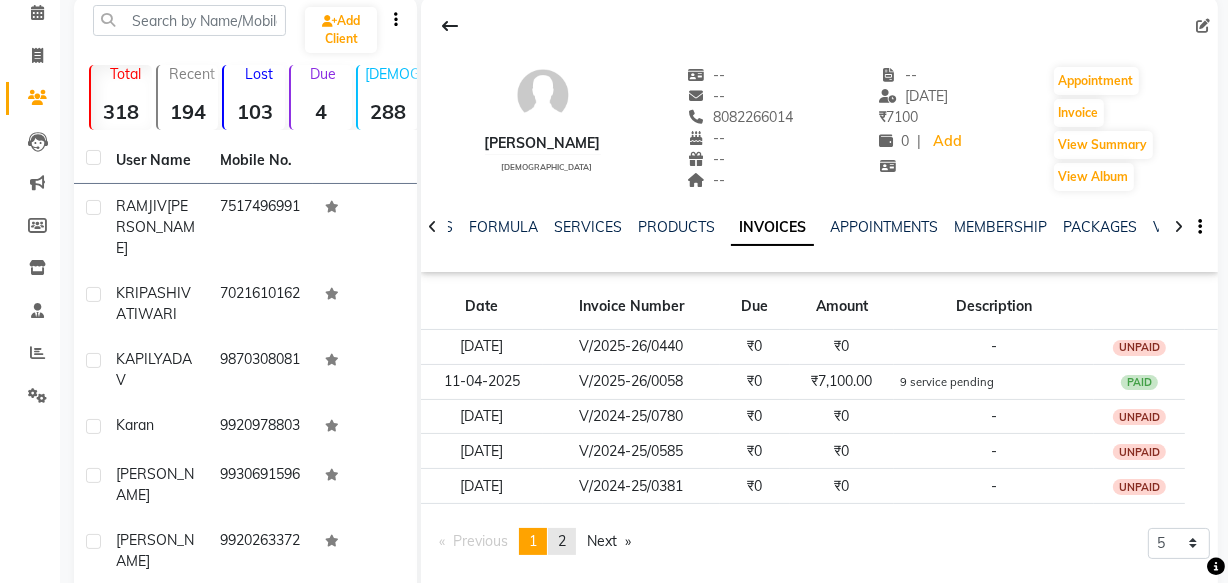 click on "page  2" 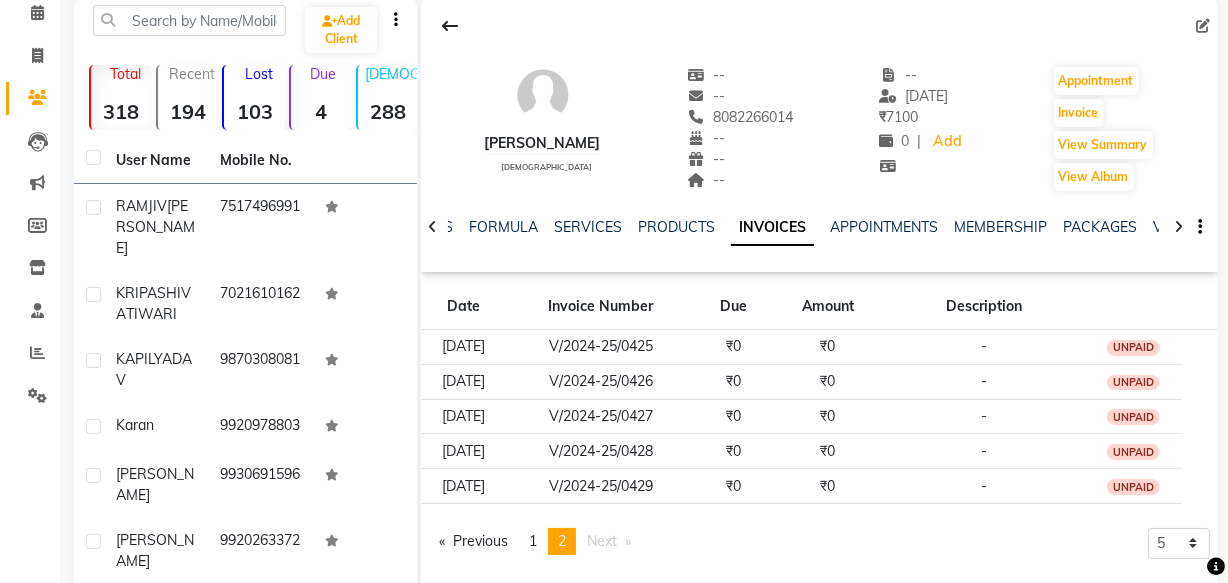 click on "Previous  page  2 / 2  page  1 You're on page  2  Next  page" 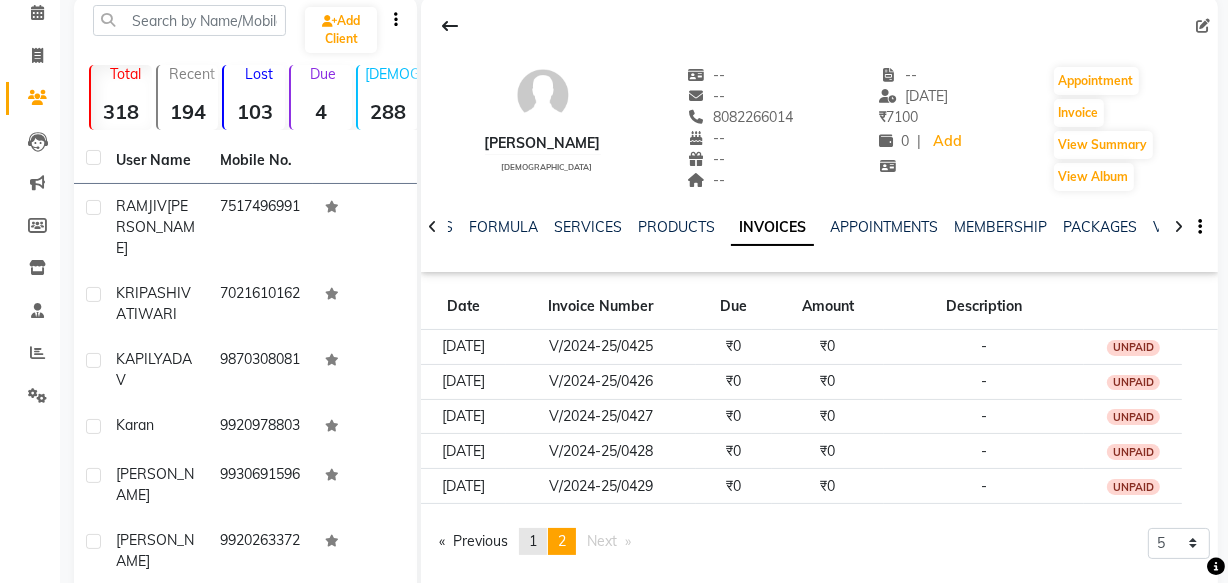 click on "1" 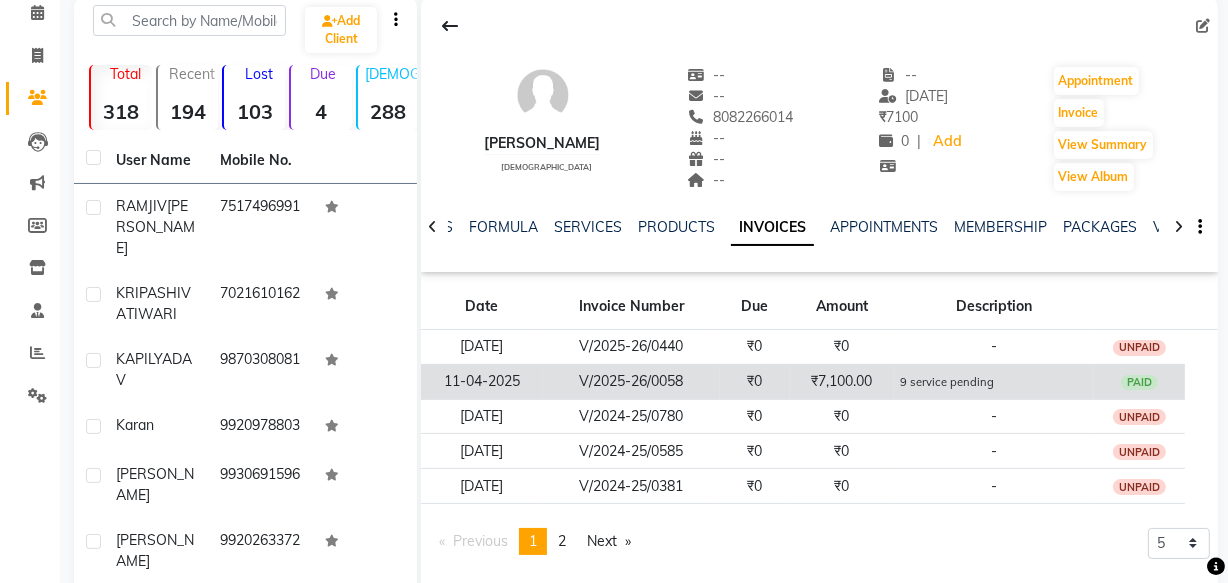 click on "9 service pending" 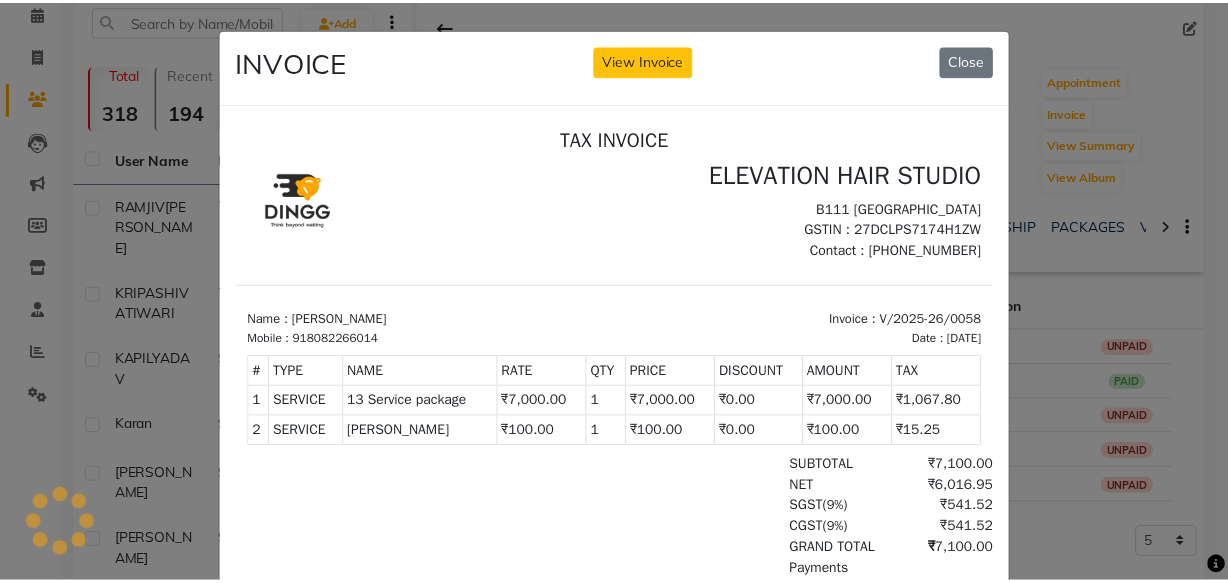 scroll, scrollTop: 0, scrollLeft: 0, axis: both 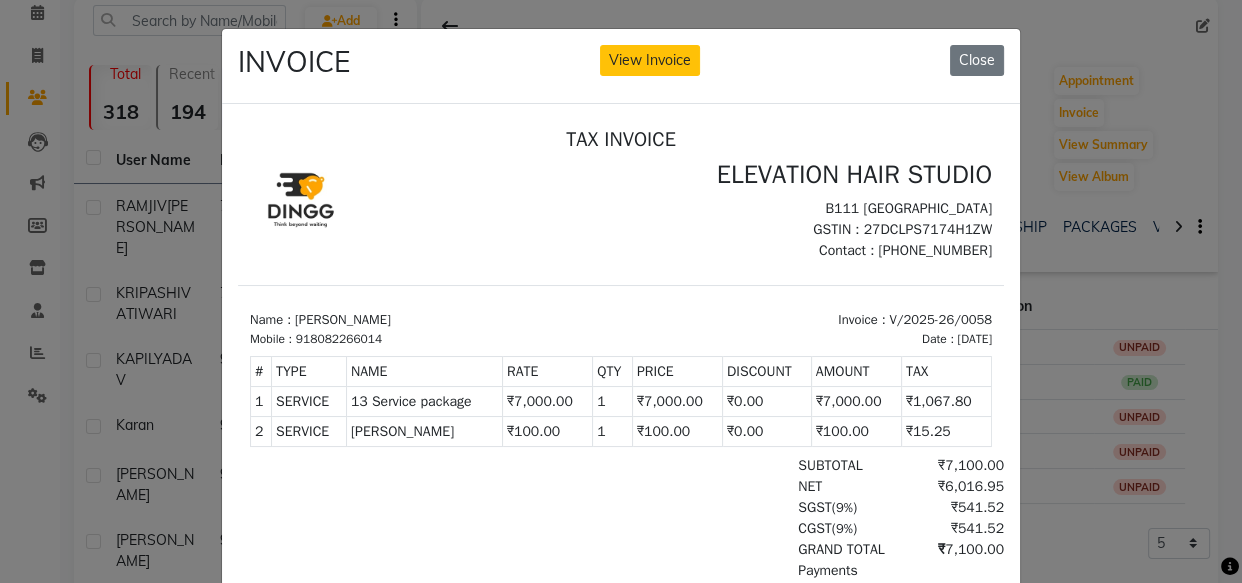 click on "INVOICE View Invoice Close" 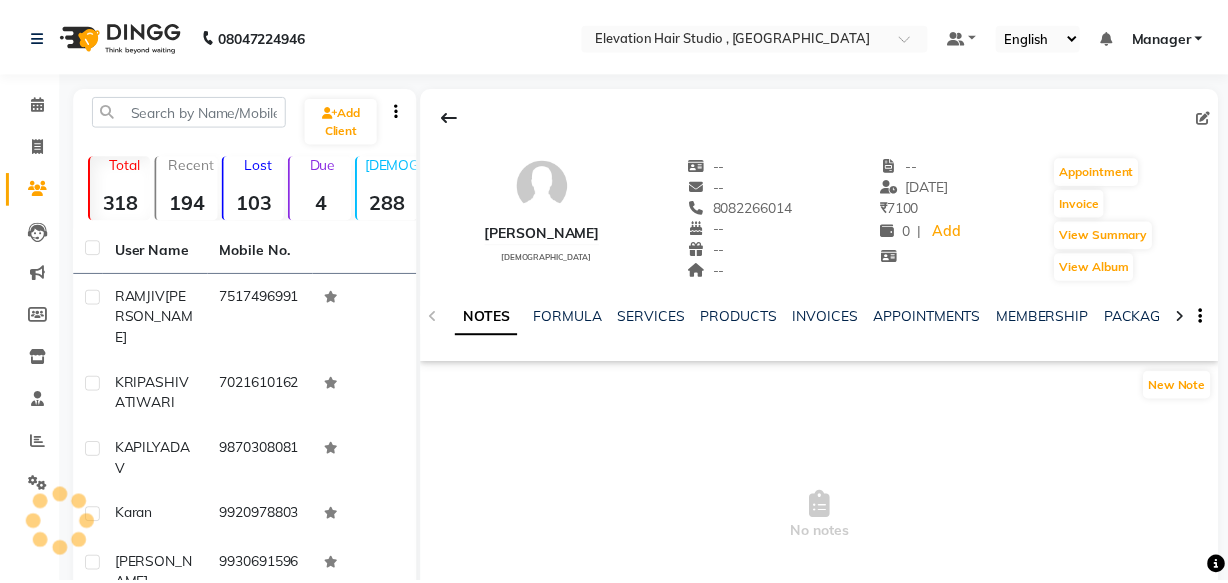 scroll, scrollTop: 0, scrollLeft: 0, axis: both 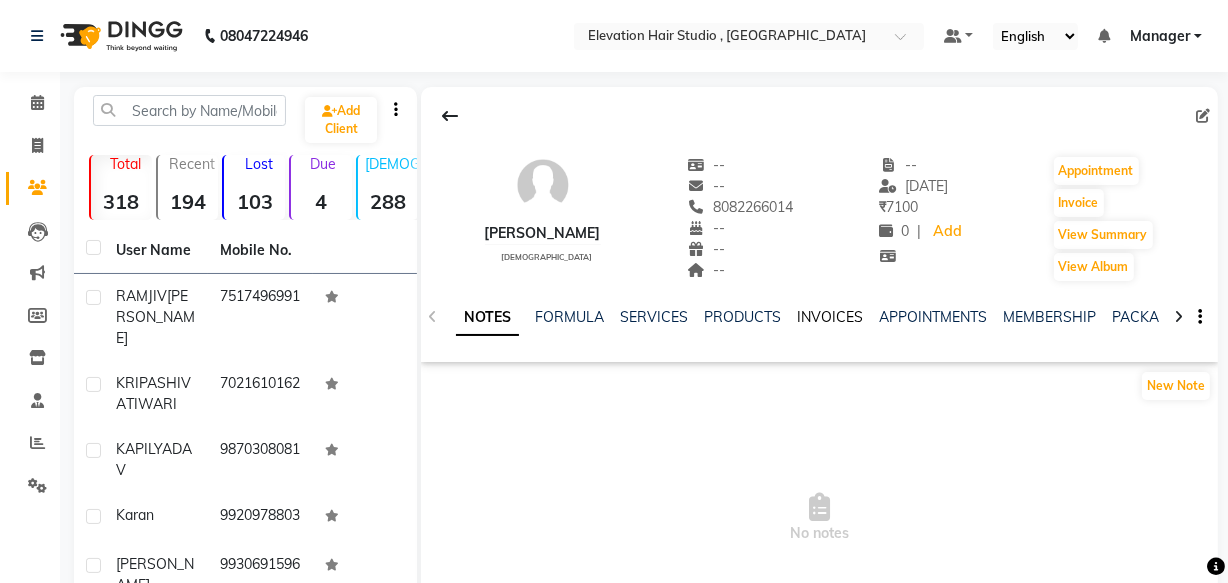click on "INVOICES" 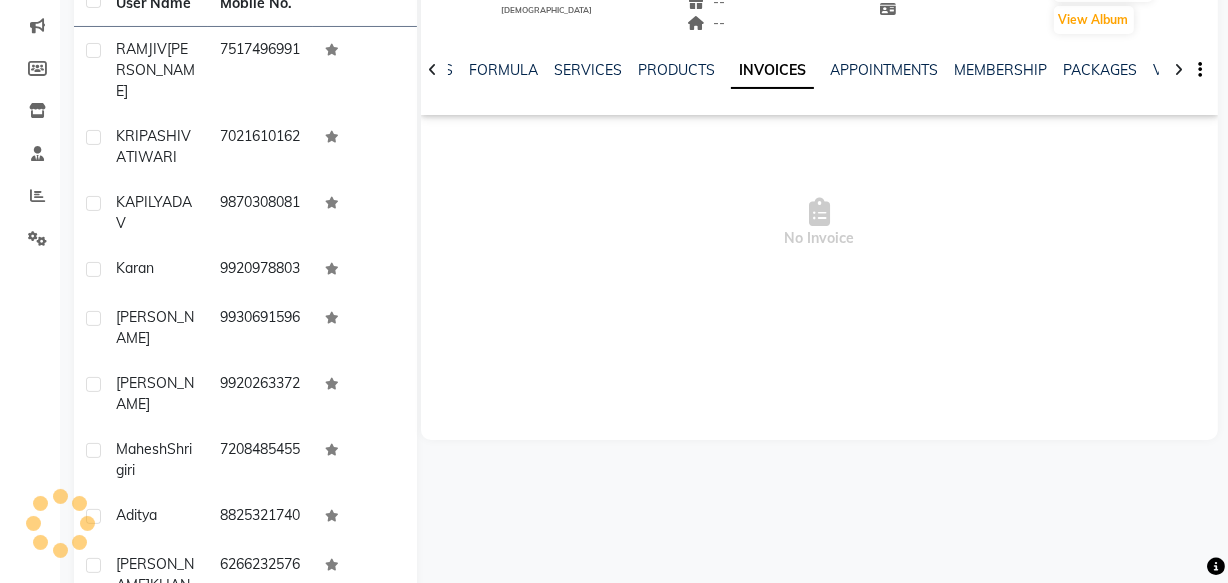 scroll, scrollTop: 87, scrollLeft: 0, axis: vertical 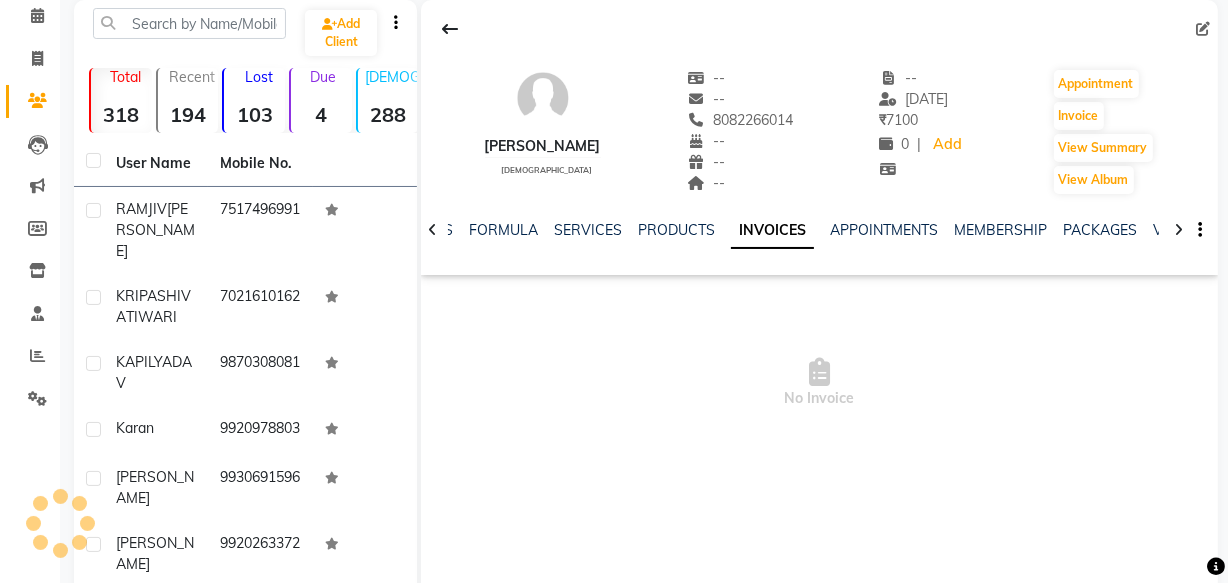 click on "INVOICES" 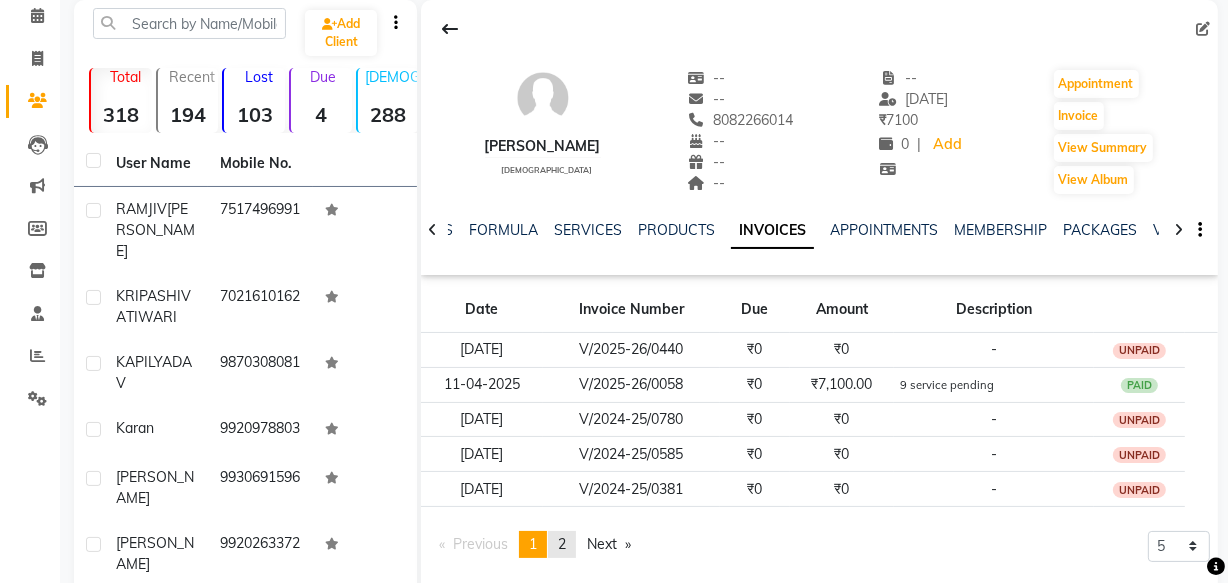 click on "page  2" 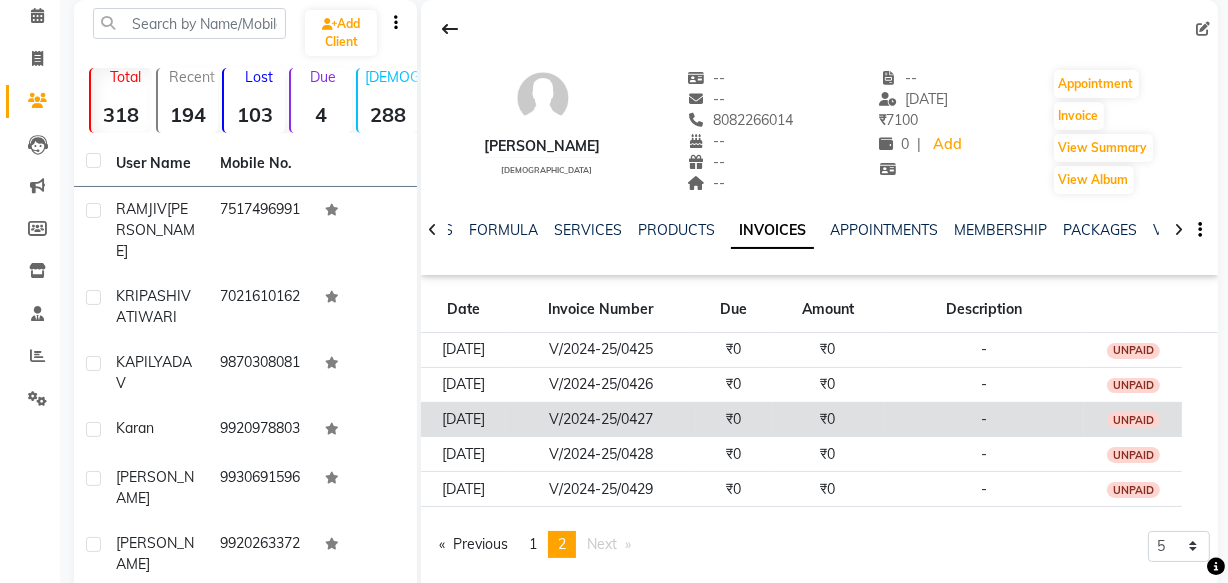 scroll, scrollTop: 360, scrollLeft: 0, axis: vertical 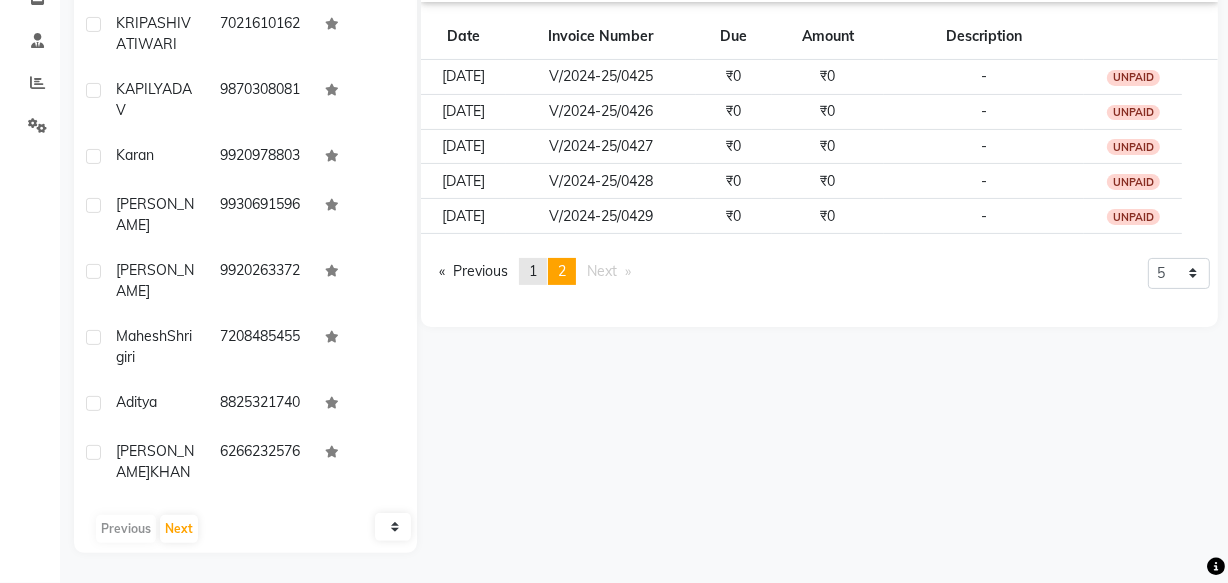 click on "page  1" 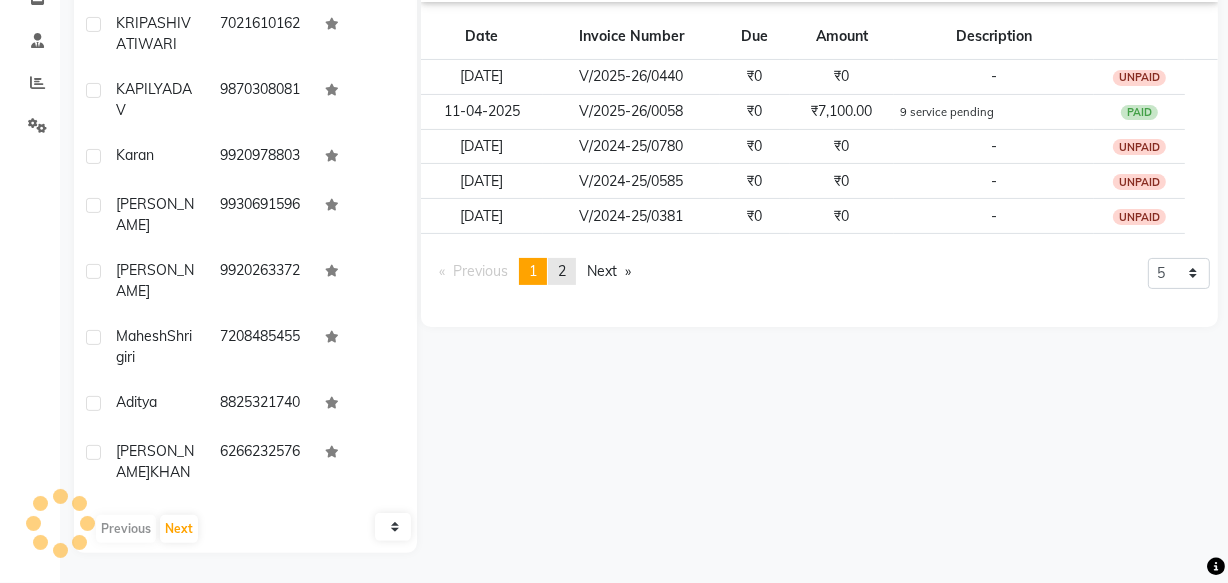 click on "2" 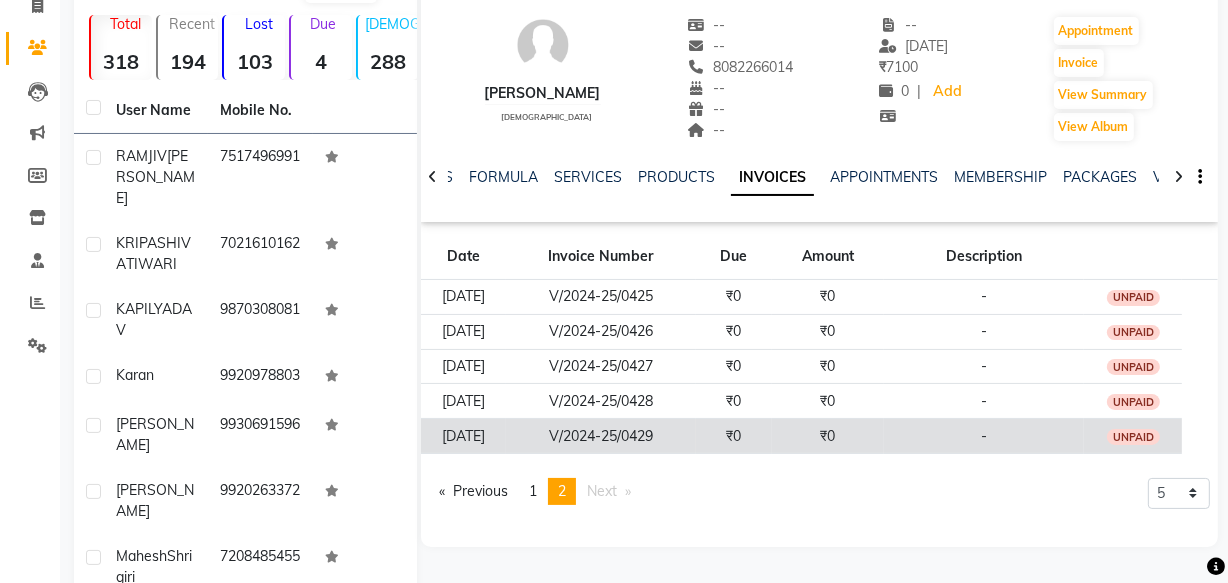 scroll, scrollTop: 181, scrollLeft: 0, axis: vertical 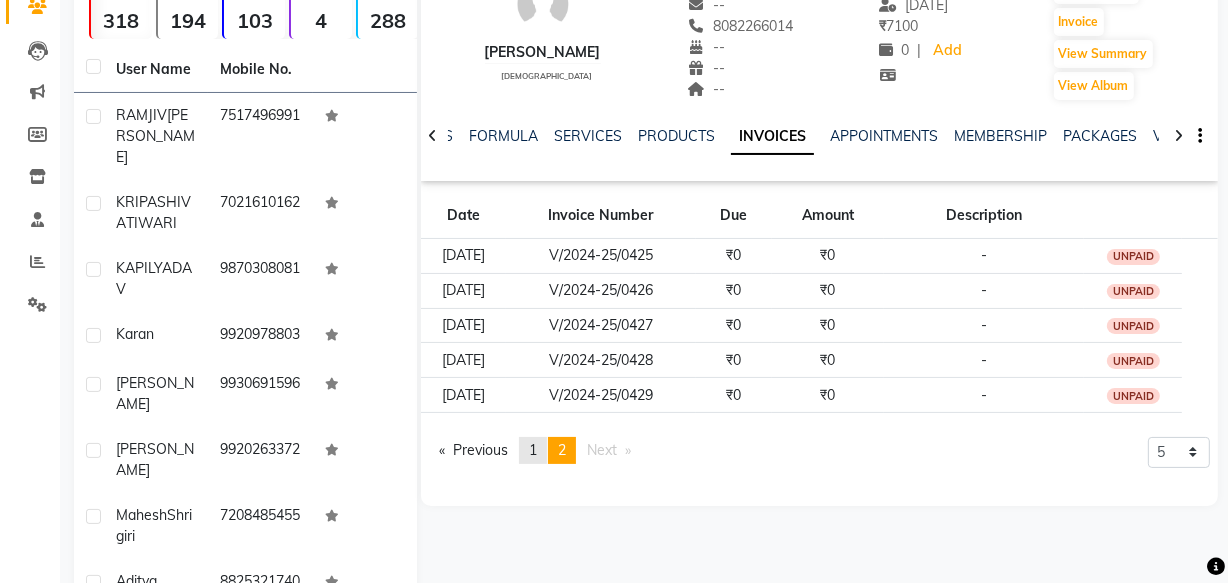 click on "1" 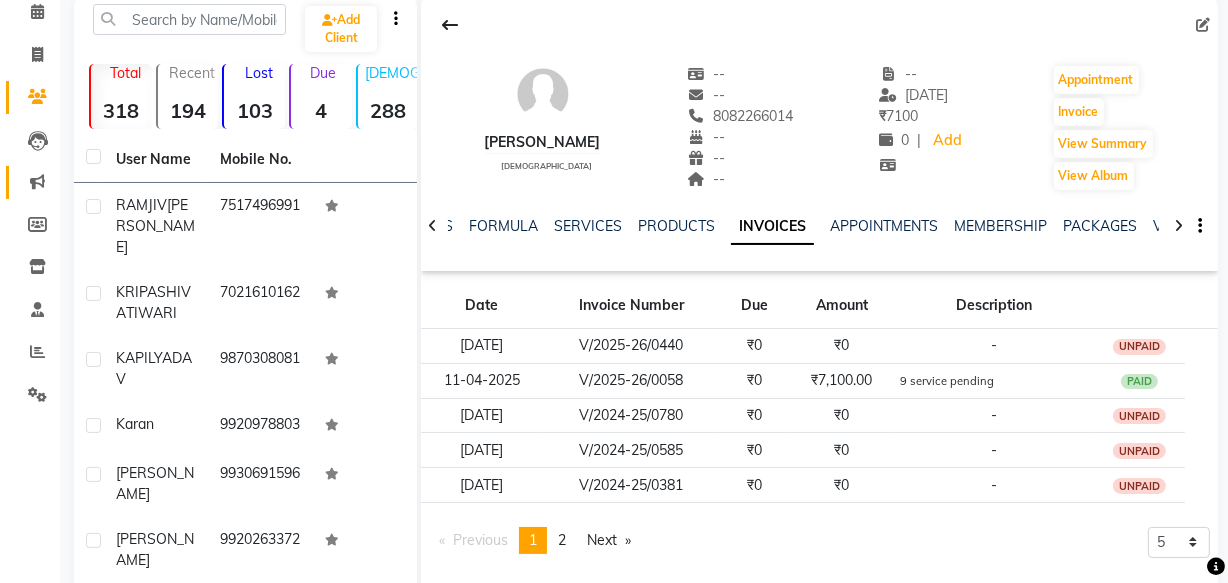 scroll, scrollTop: 90, scrollLeft: 0, axis: vertical 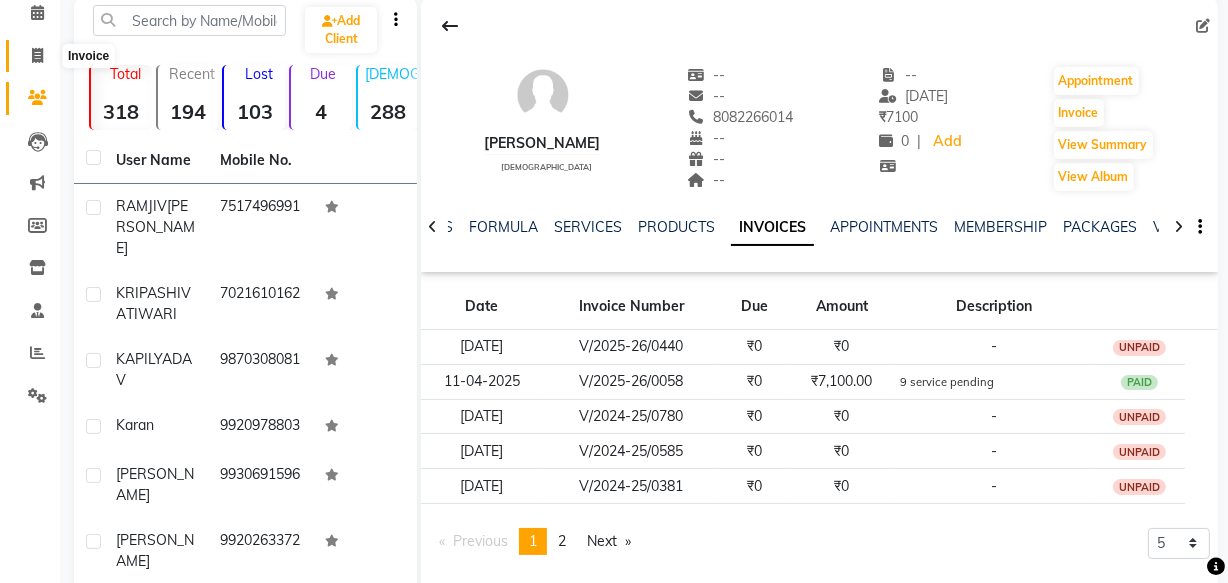 click 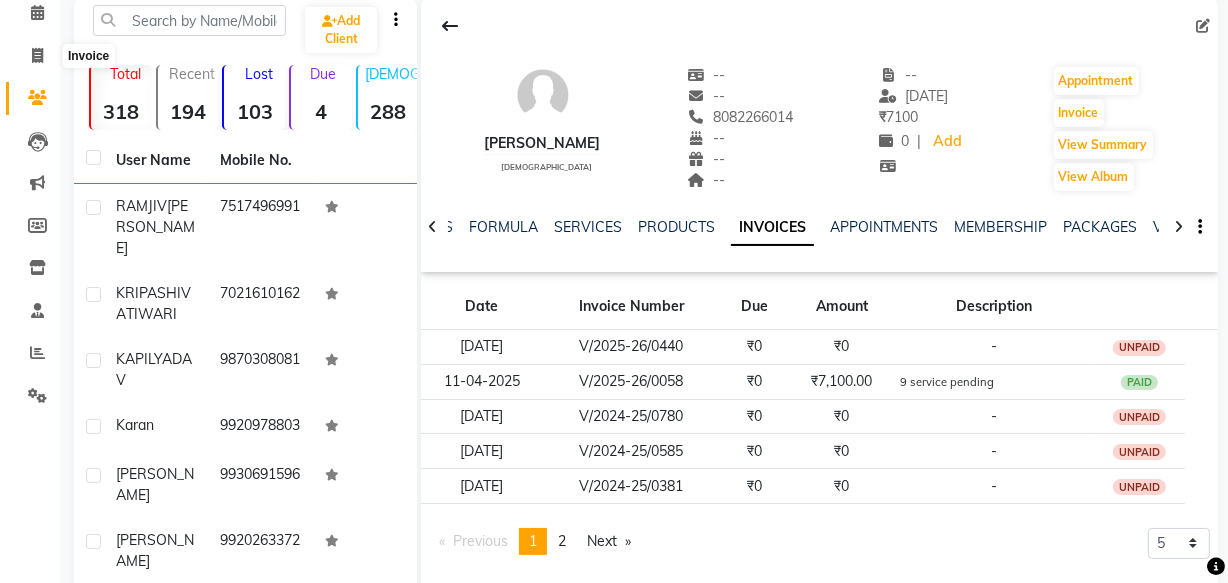 select on "6886" 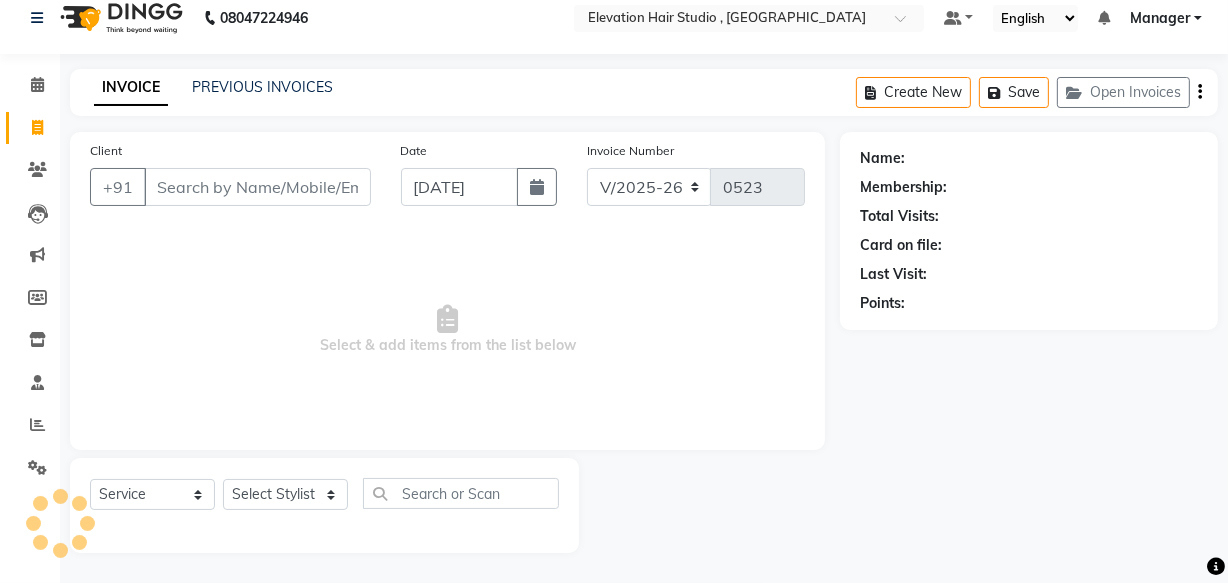 scroll, scrollTop: 19, scrollLeft: 0, axis: vertical 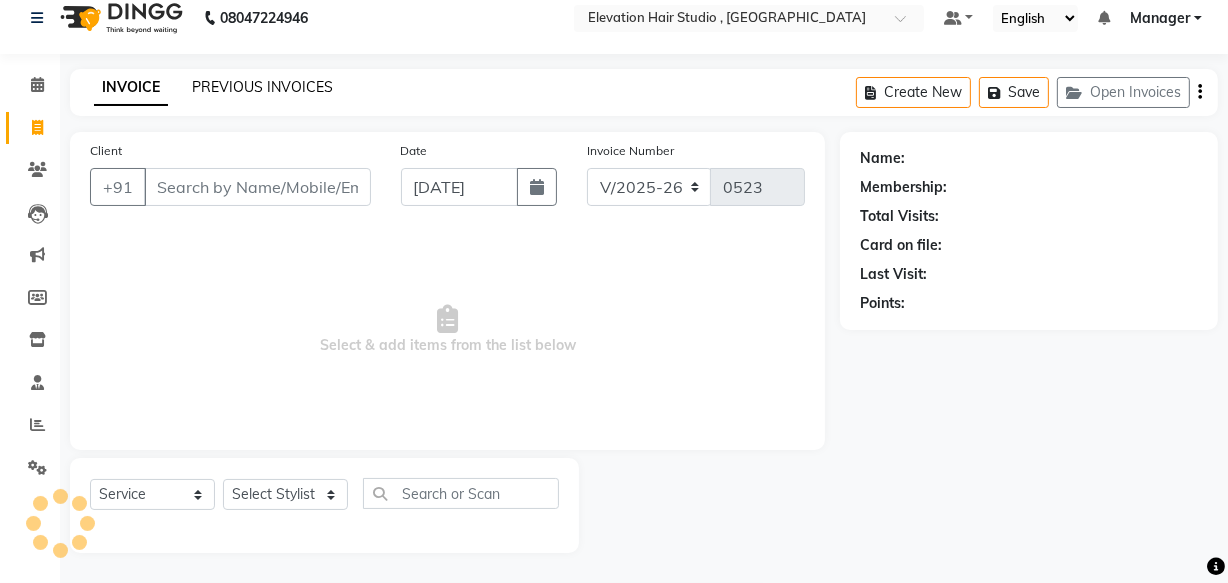 click on "PREVIOUS INVOICES" 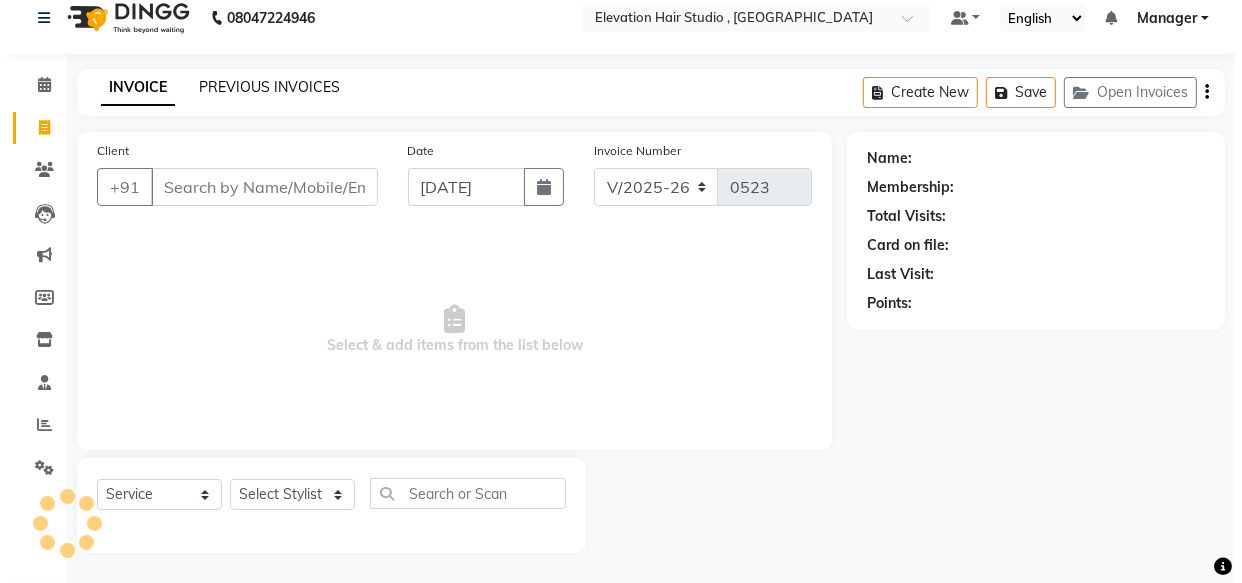 scroll, scrollTop: 0, scrollLeft: 0, axis: both 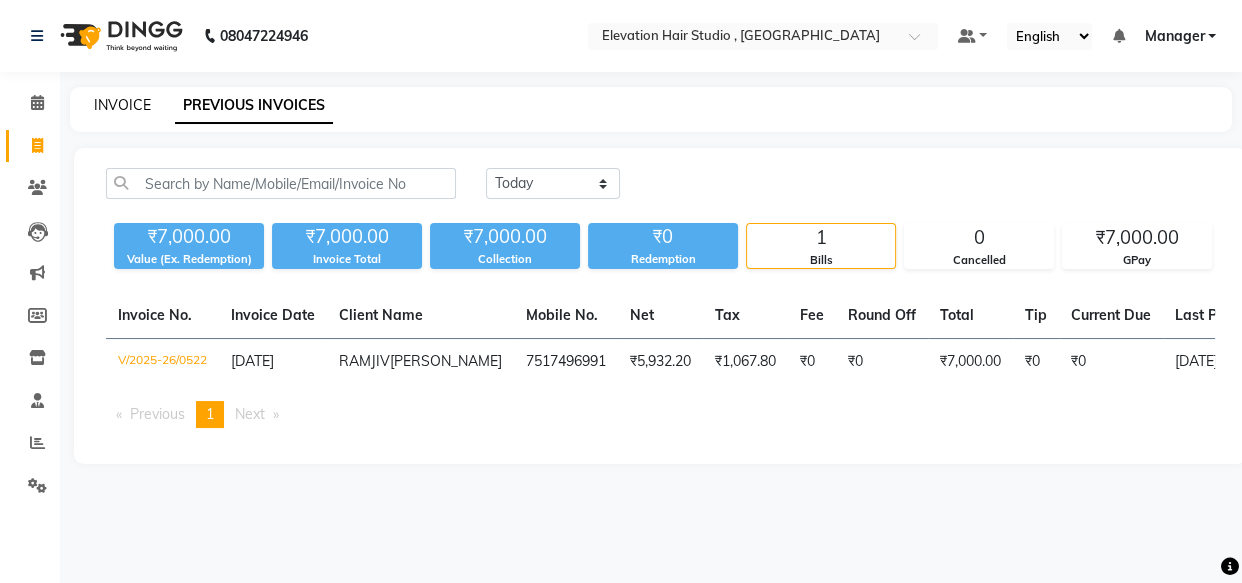 click on "INVOICE" 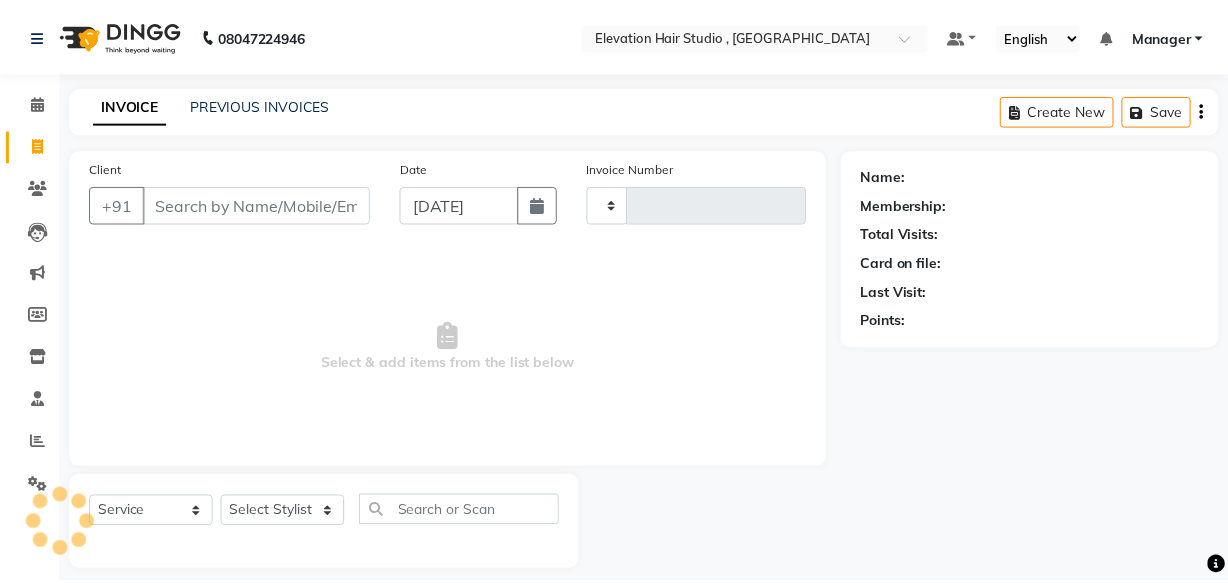 scroll, scrollTop: 19, scrollLeft: 0, axis: vertical 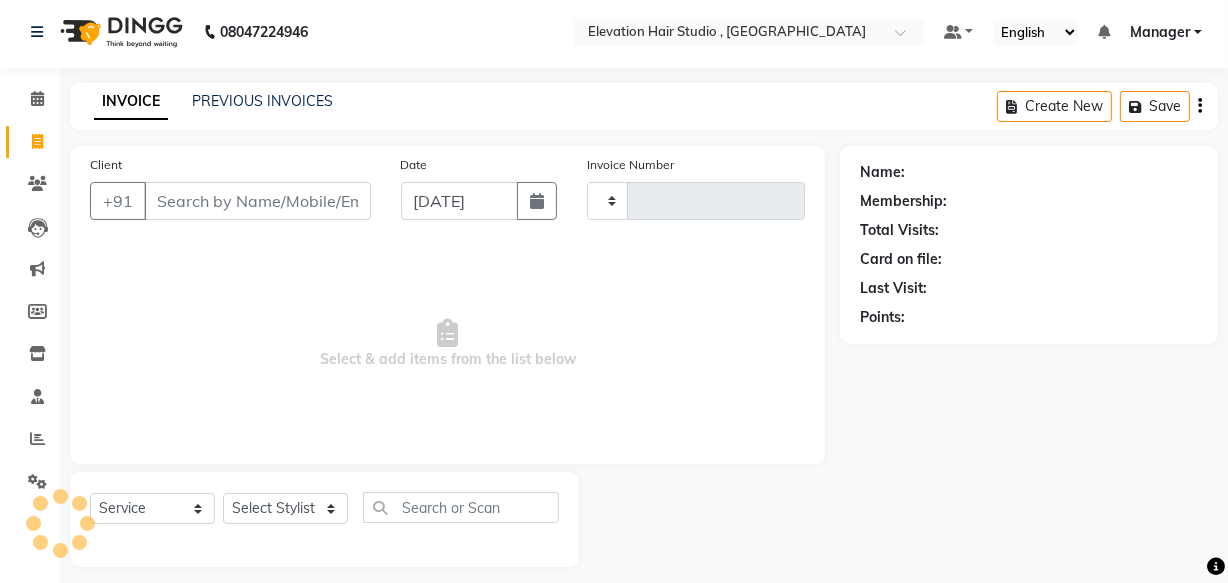 type on "0523" 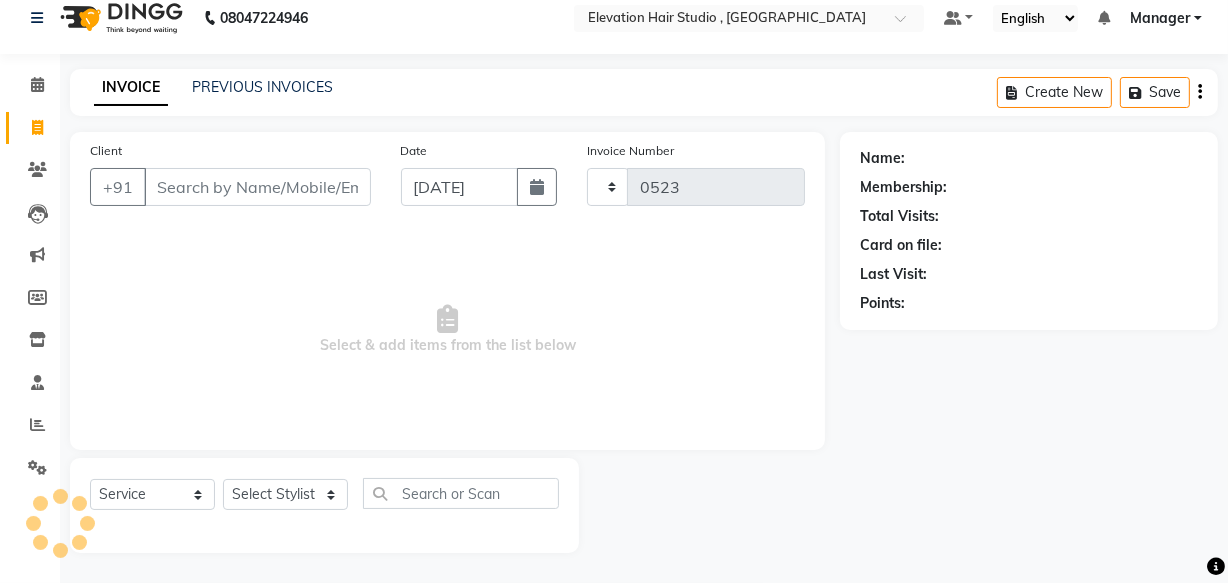 select on "6886" 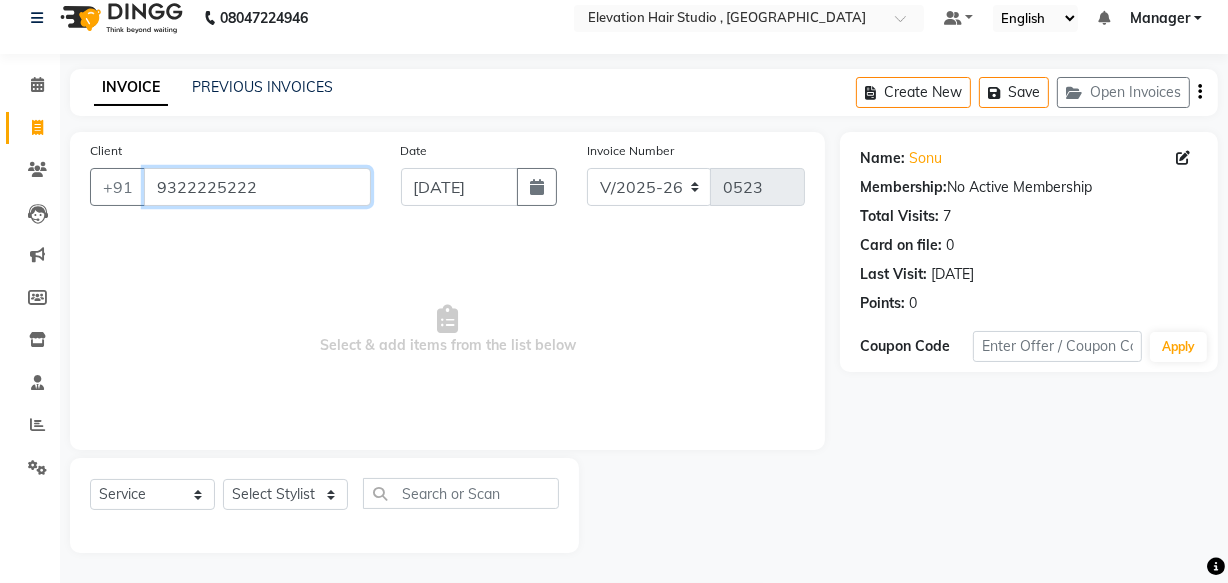 click on "9322225222" at bounding box center [257, 187] 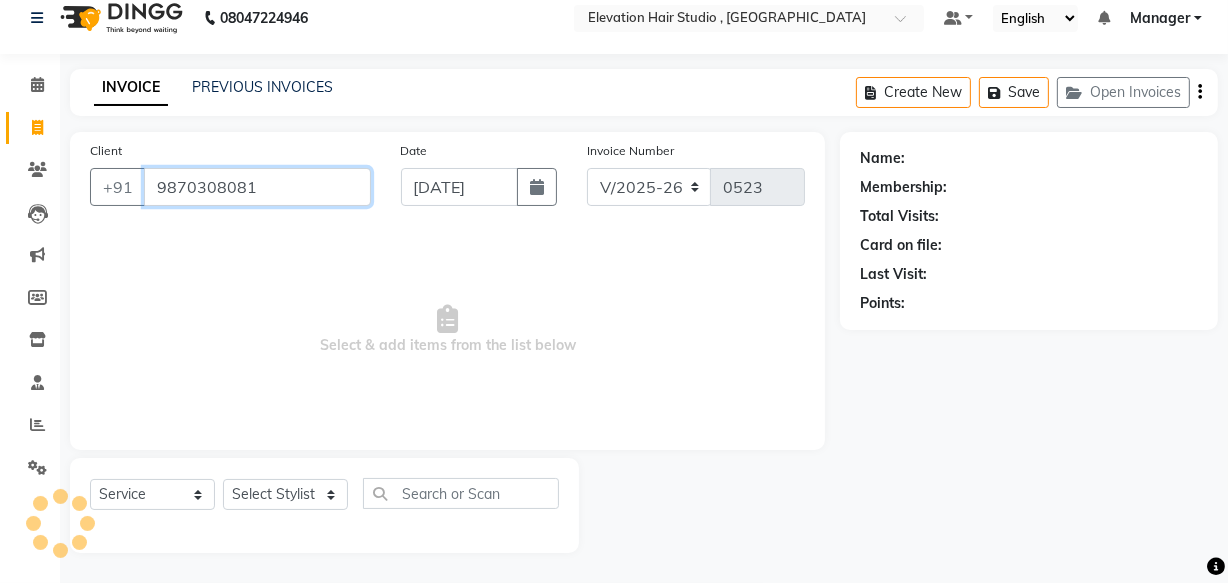 type on "9870308081" 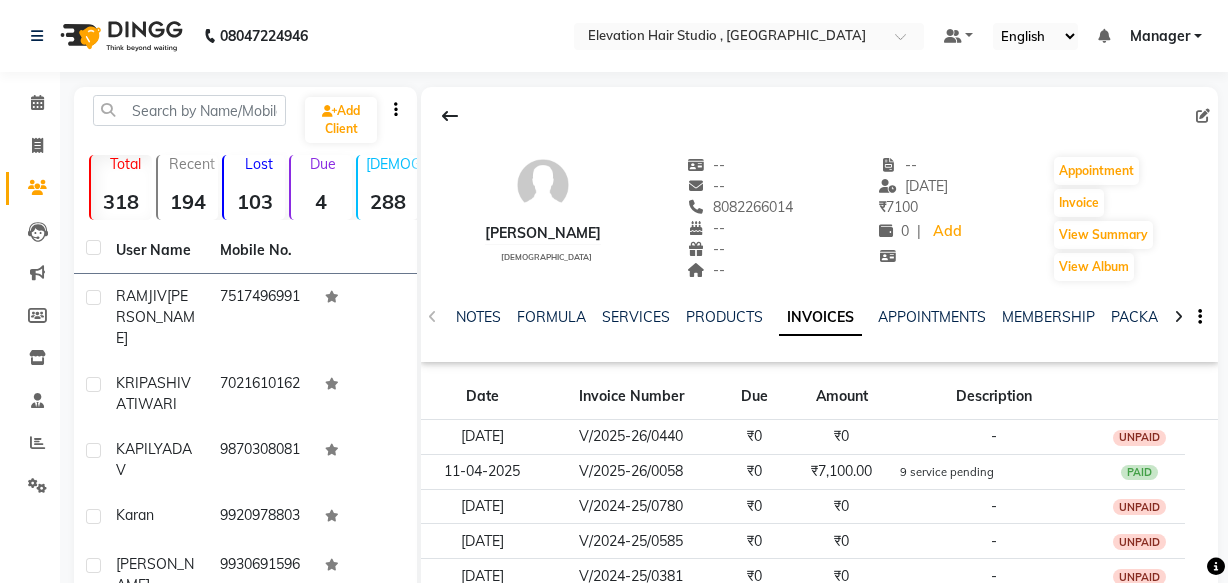 scroll, scrollTop: 360, scrollLeft: 0, axis: vertical 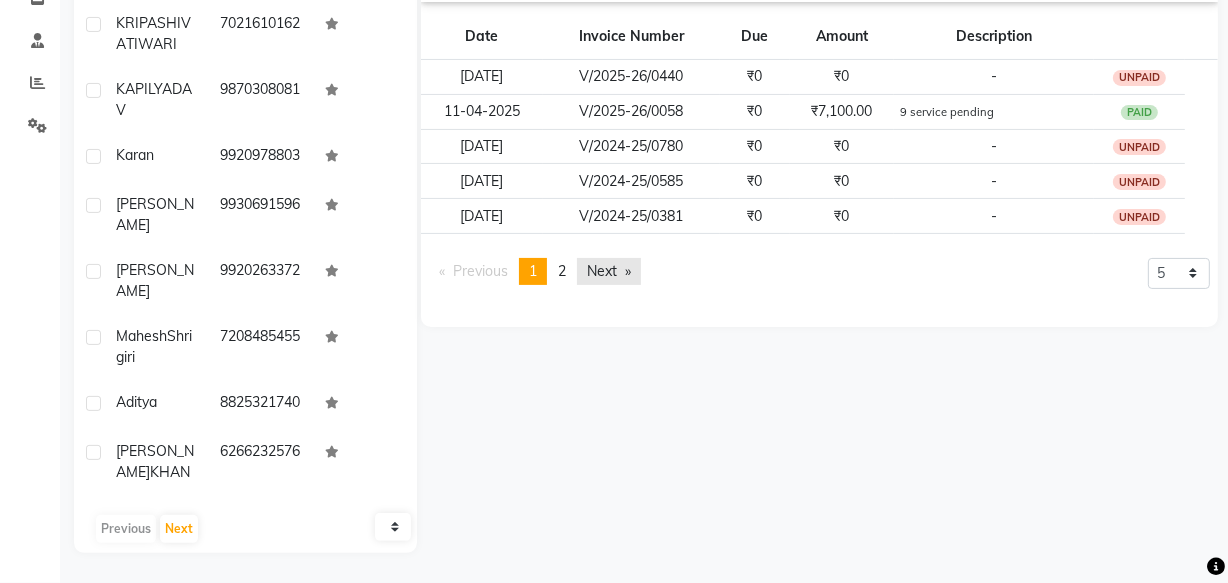 click on "Next  page" 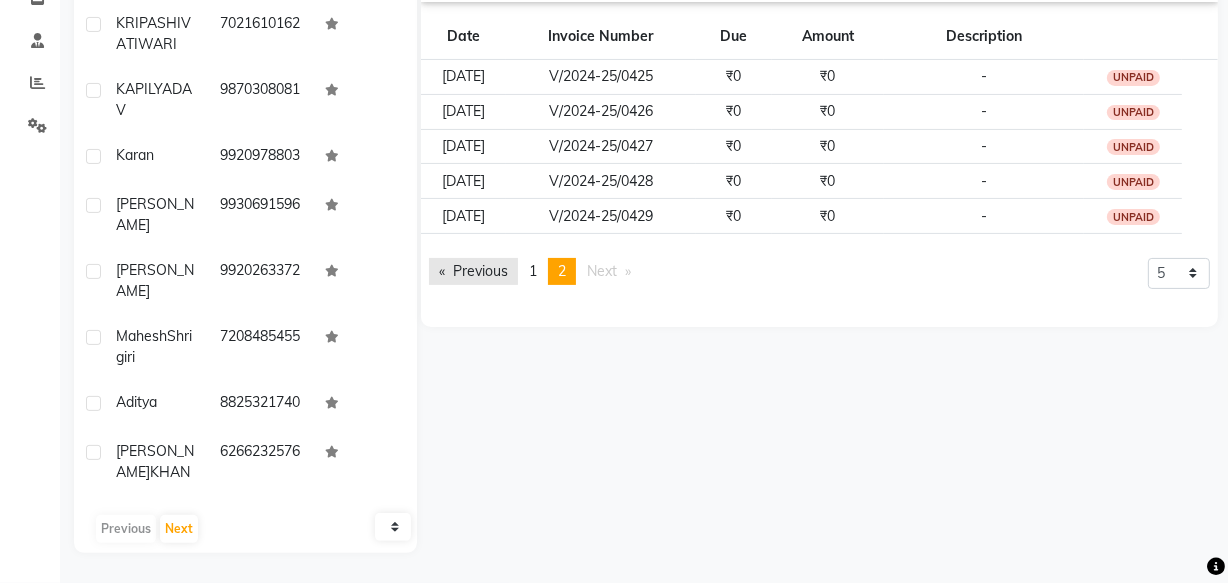 click on "Previous  page" 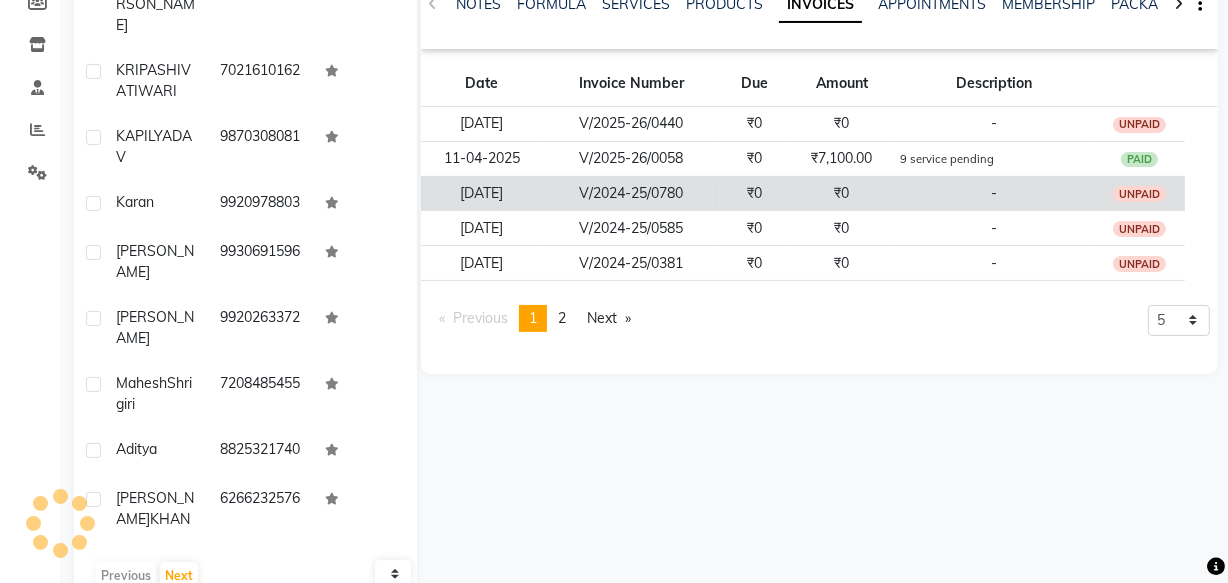 scroll, scrollTop: 269, scrollLeft: 0, axis: vertical 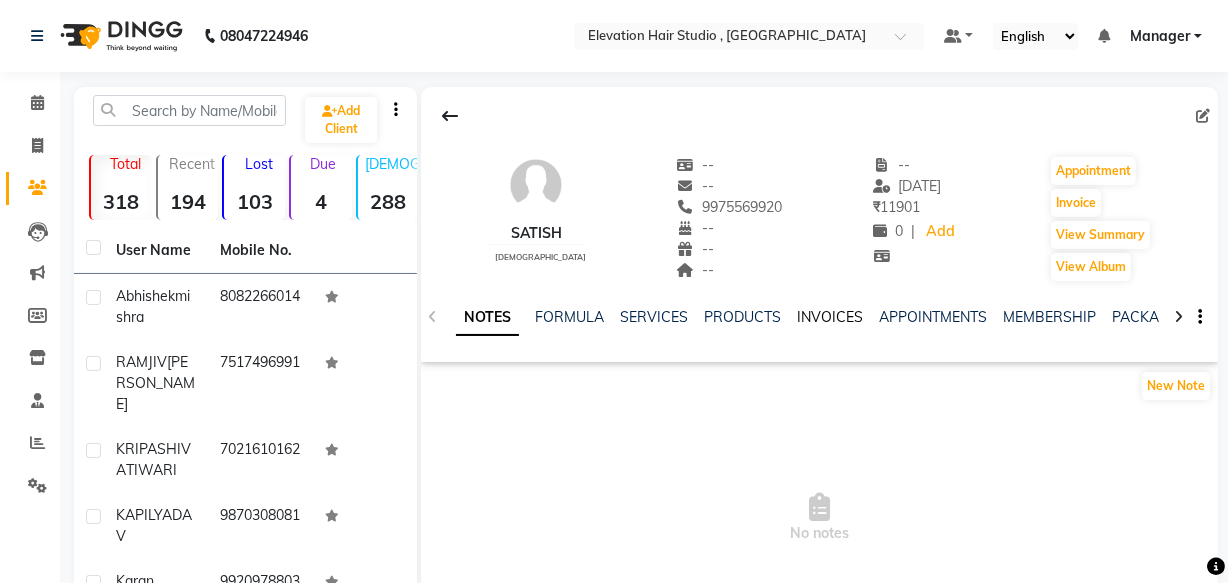 click on "INVOICES" 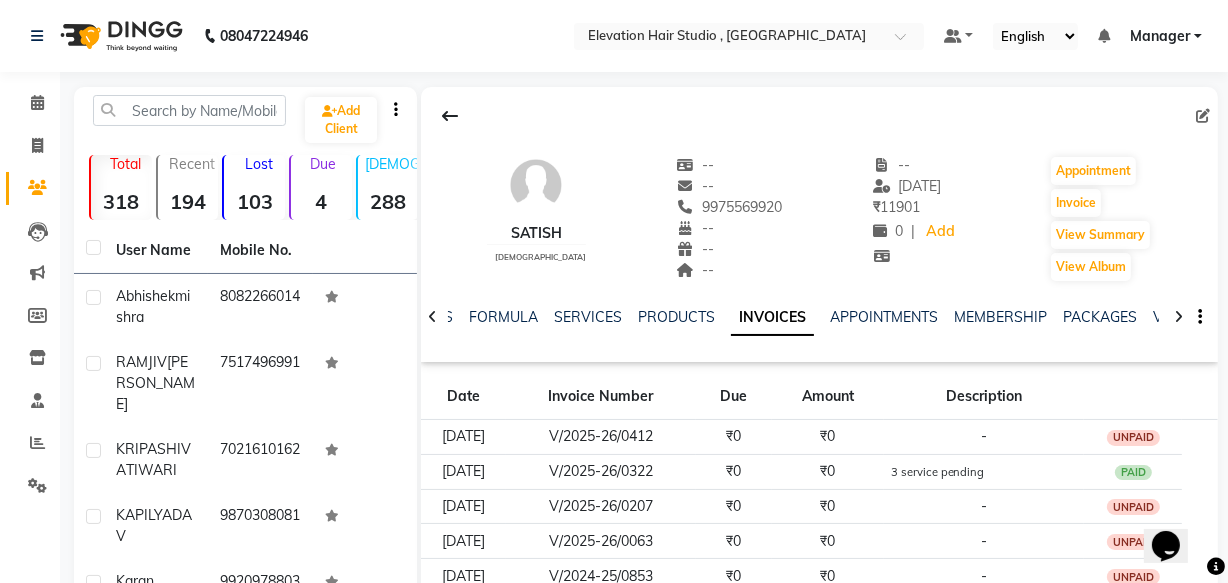 scroll, scrollTop: 0, scrollLeft: 0, axis: both 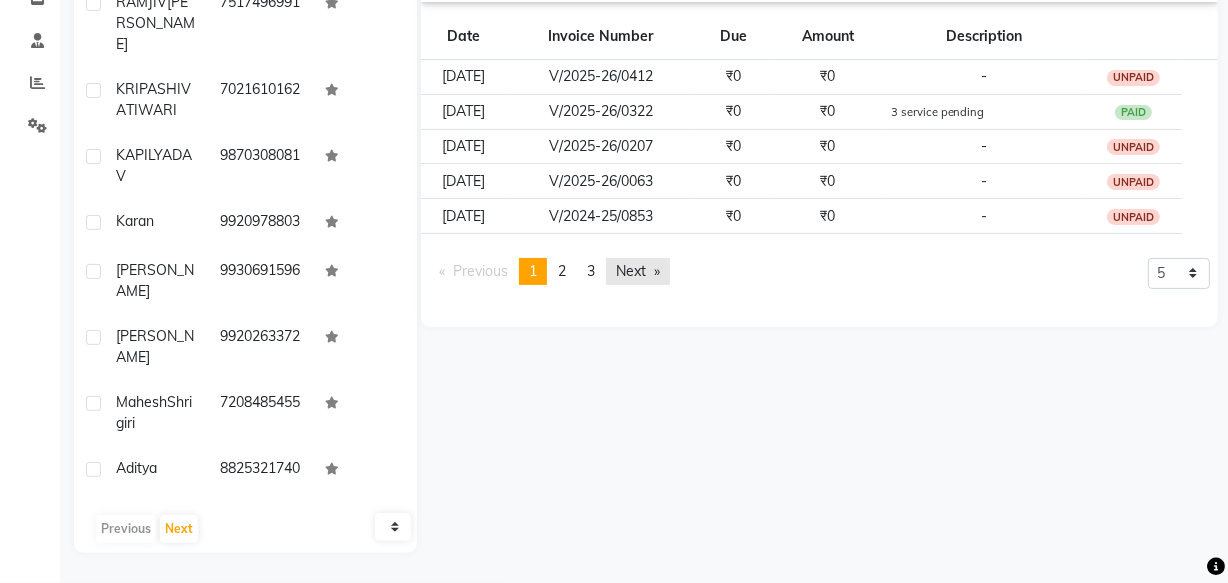 click on "Next  page" 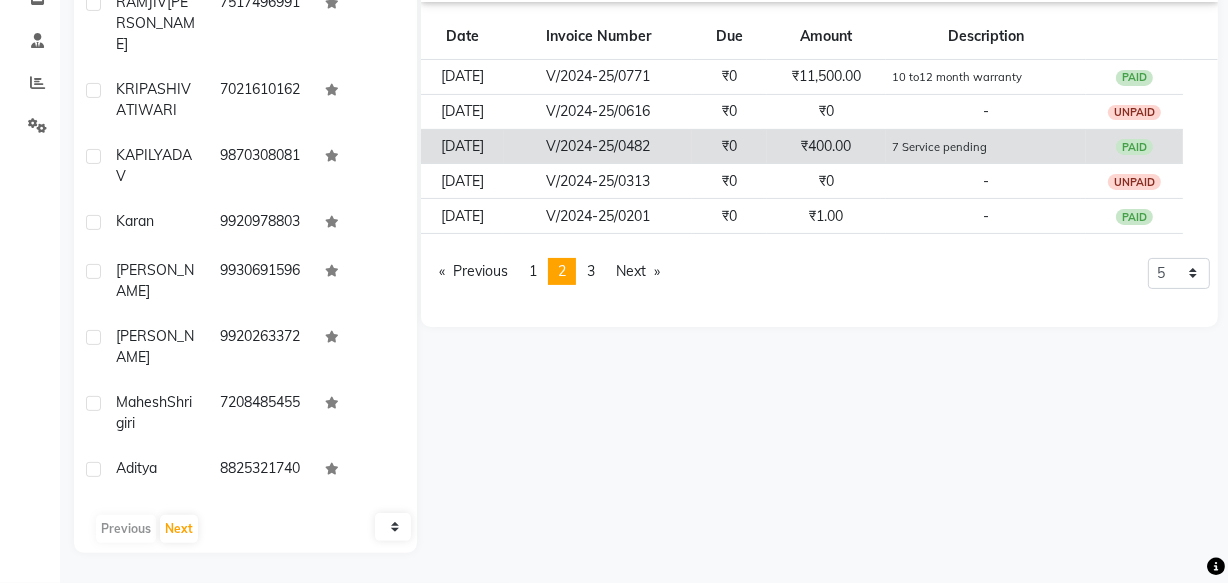 click on "₹0" 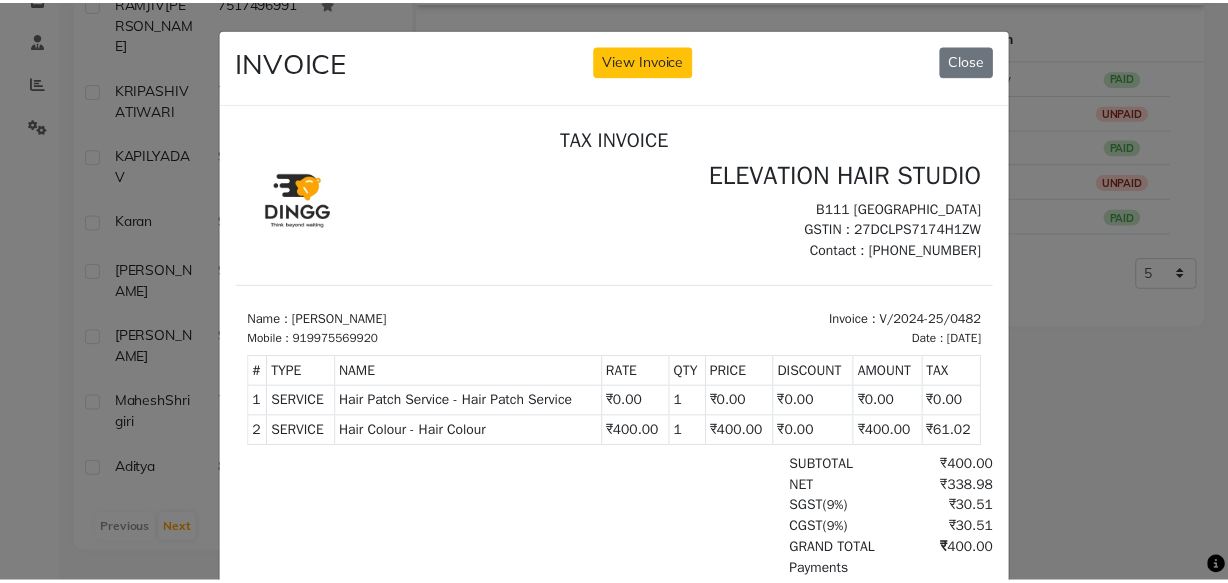 scroll, scrollTop: 0, scrollLeft: 0, axis: both 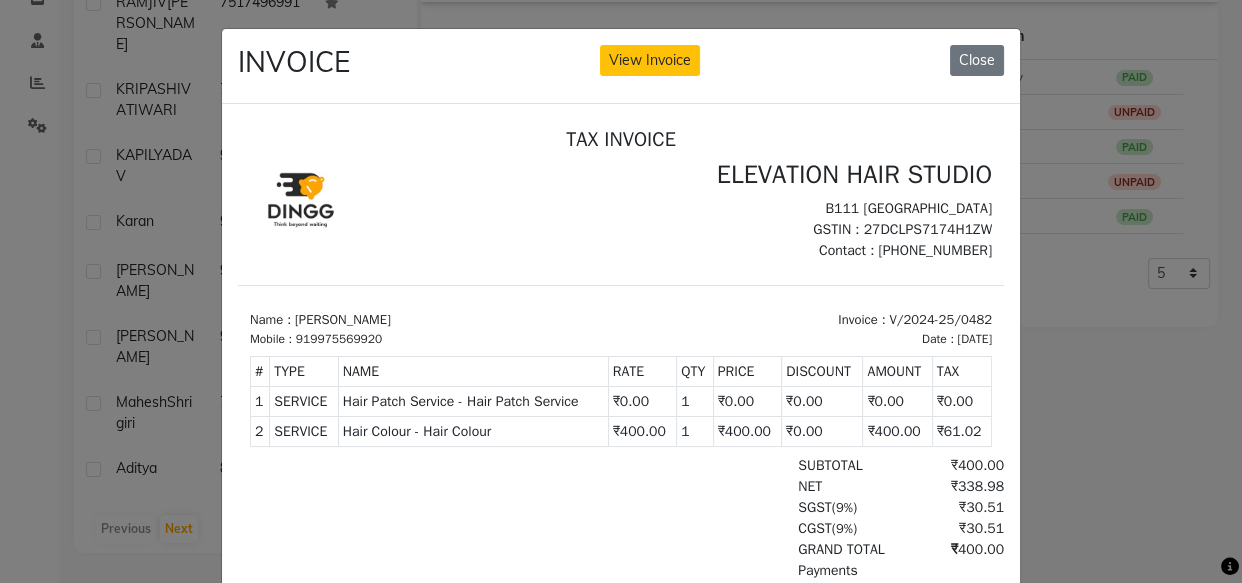 click on "INVOICE View Invoice Close" 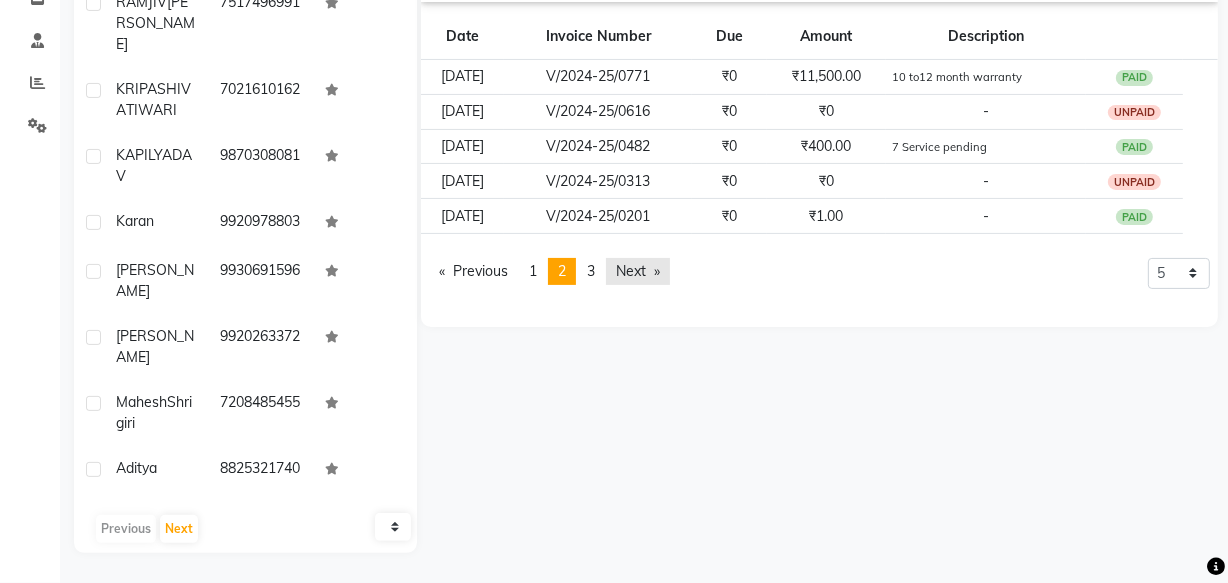 click on "Next  page" 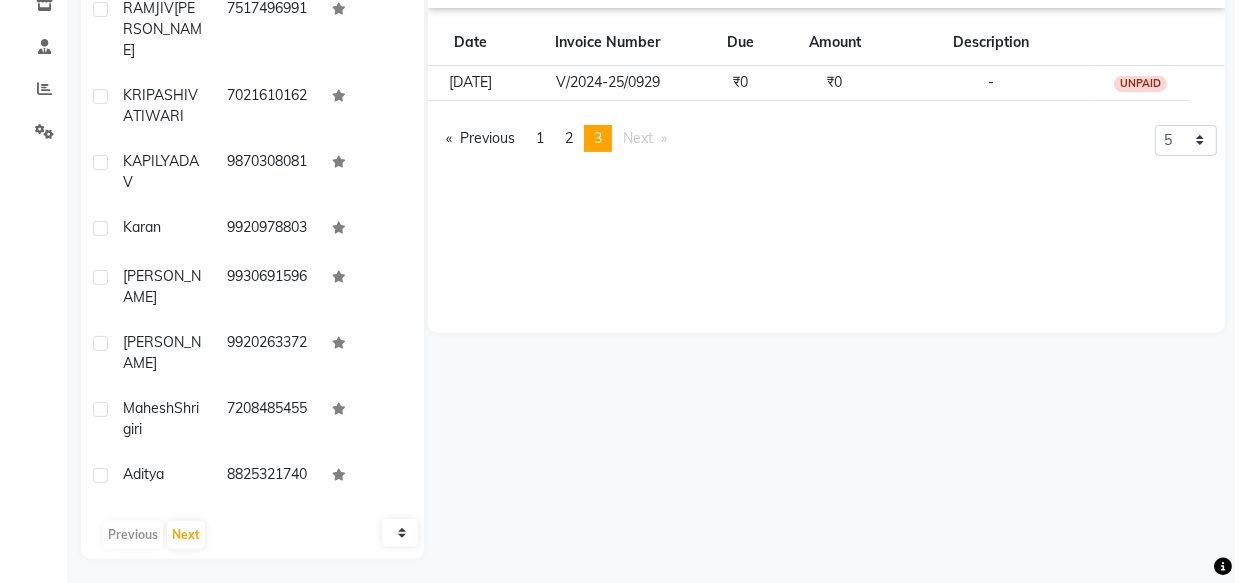 scroll, scrollTop: 178, scrollLeft: 0, axis: vertical 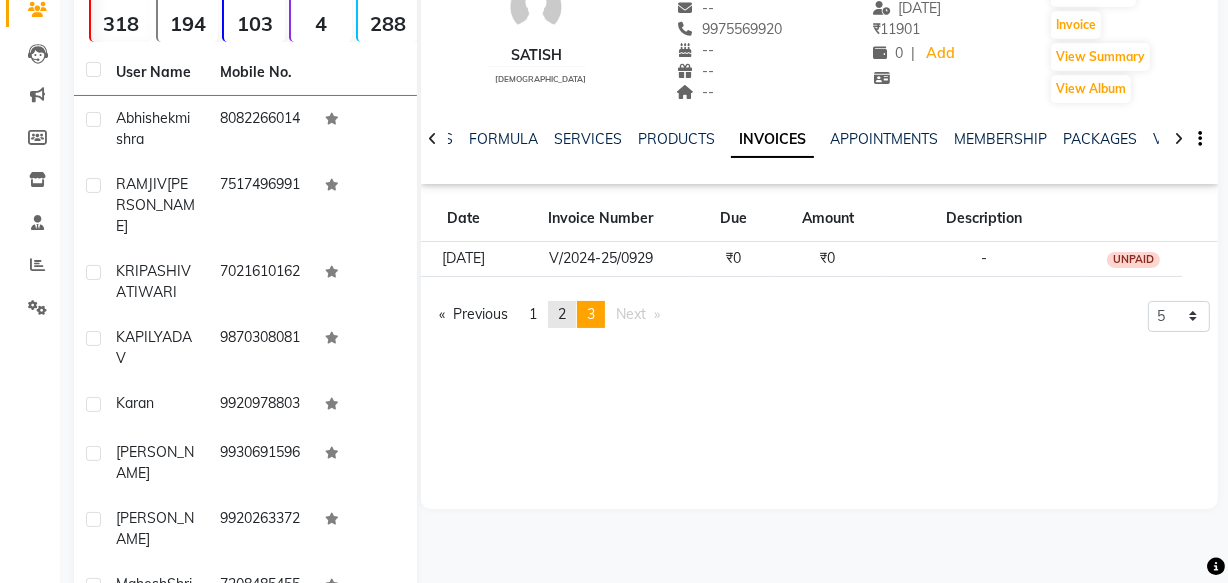 click on "page  2" 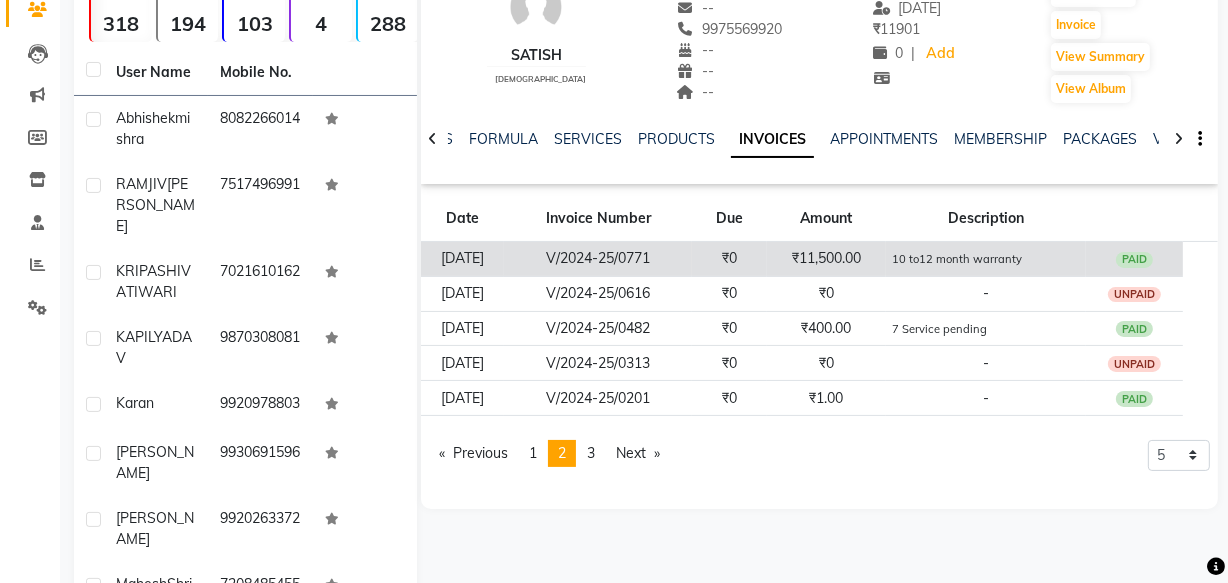 click on "₹0" 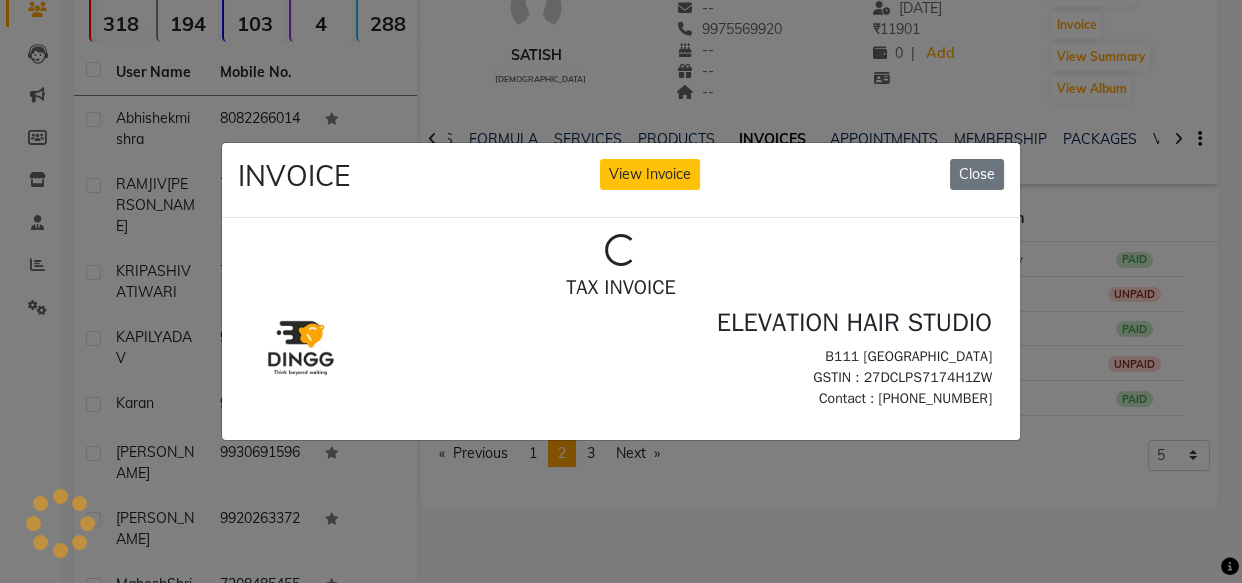scroll, scrollTop: 0, scrollLeft: 0, axis: both 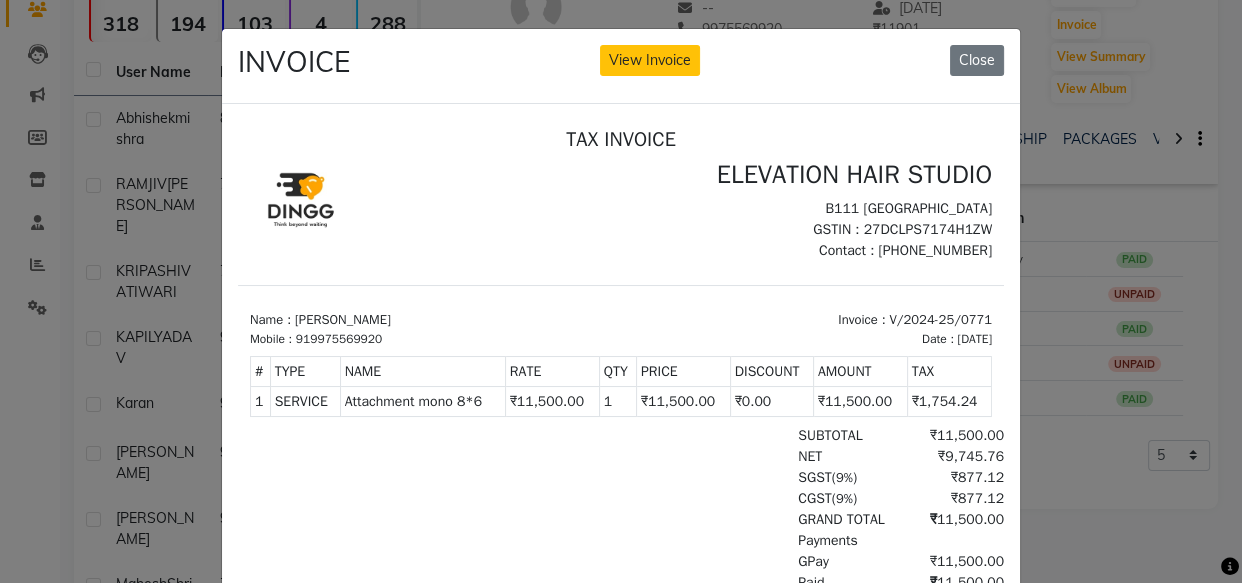 drag, startPoint x: 377, startPoint y: 387, endPoint x: 913, endPoint y: 292, distance: 544.35376 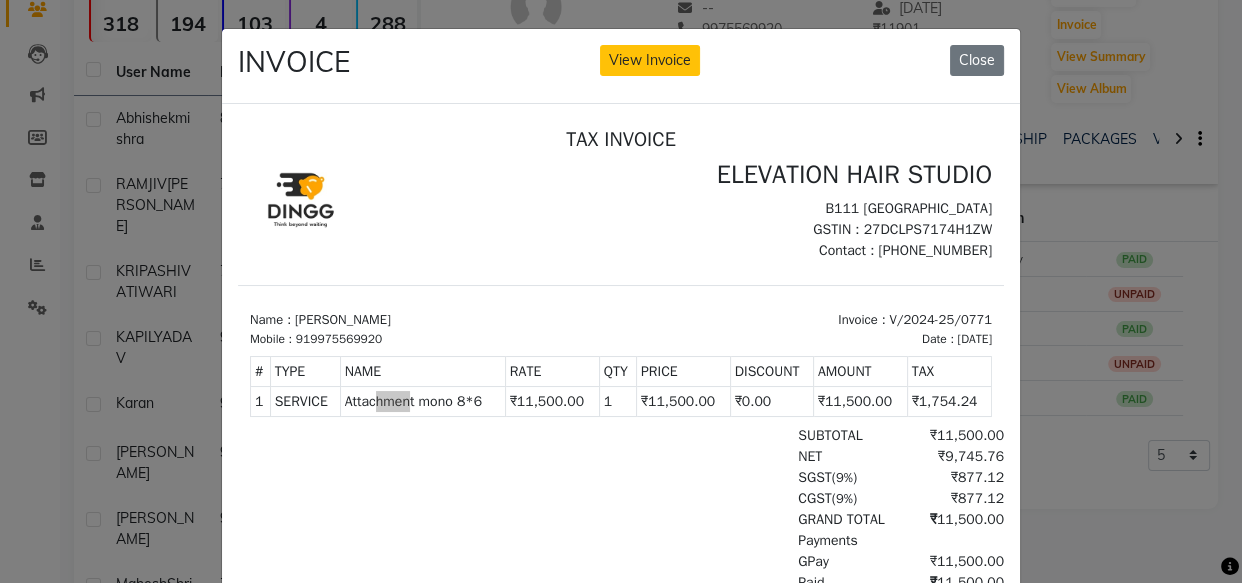 click on "INVOICE View Invoice Close" 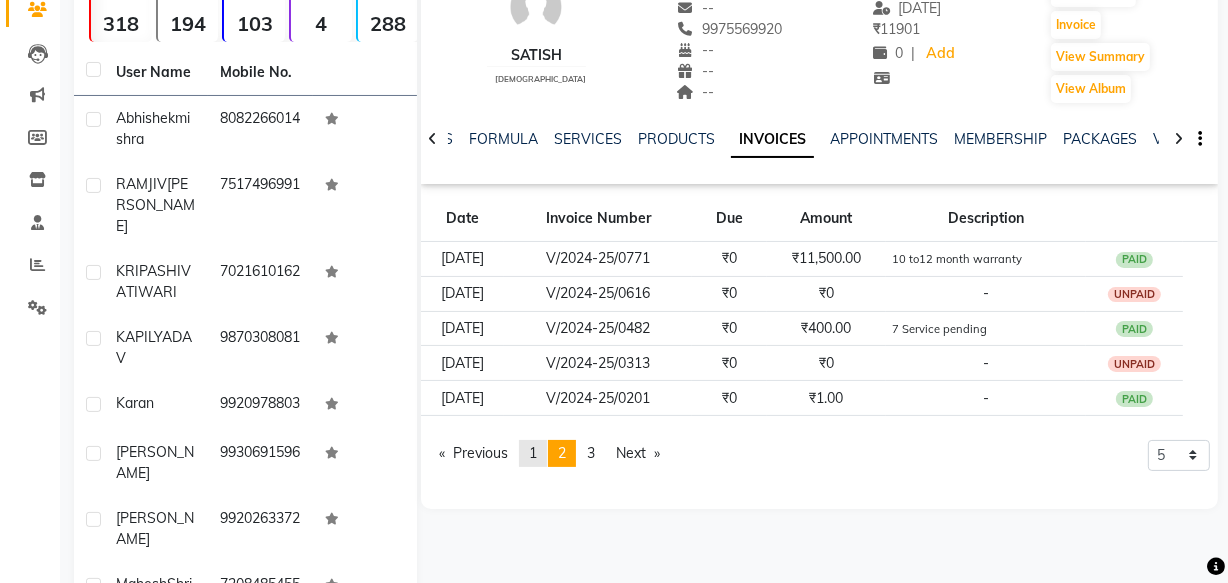 click on "page  1" 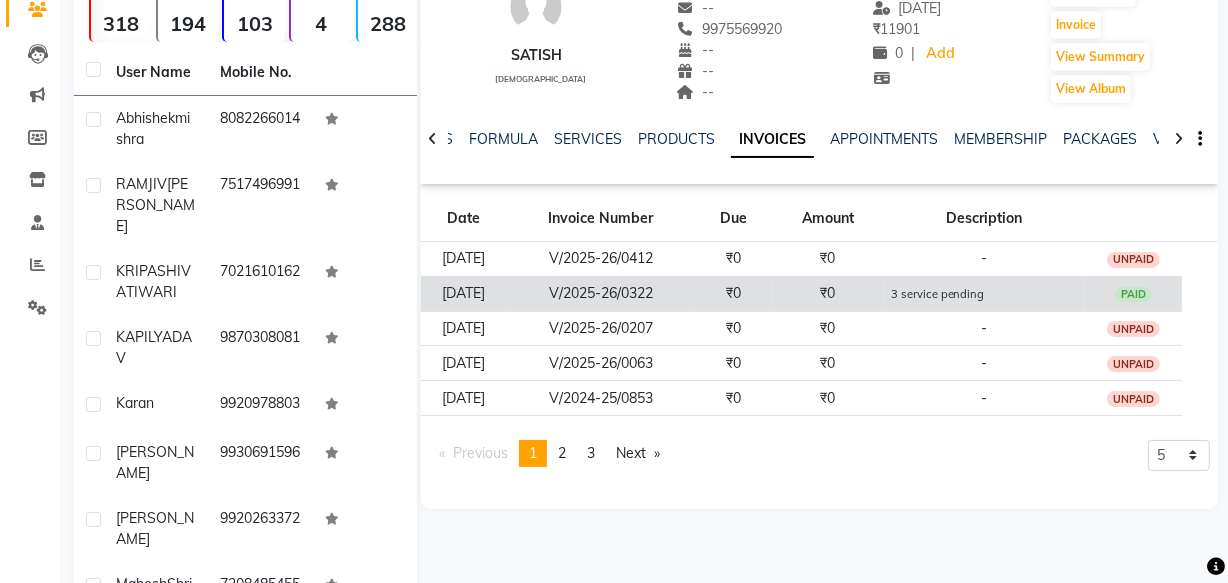 click on "₹0" 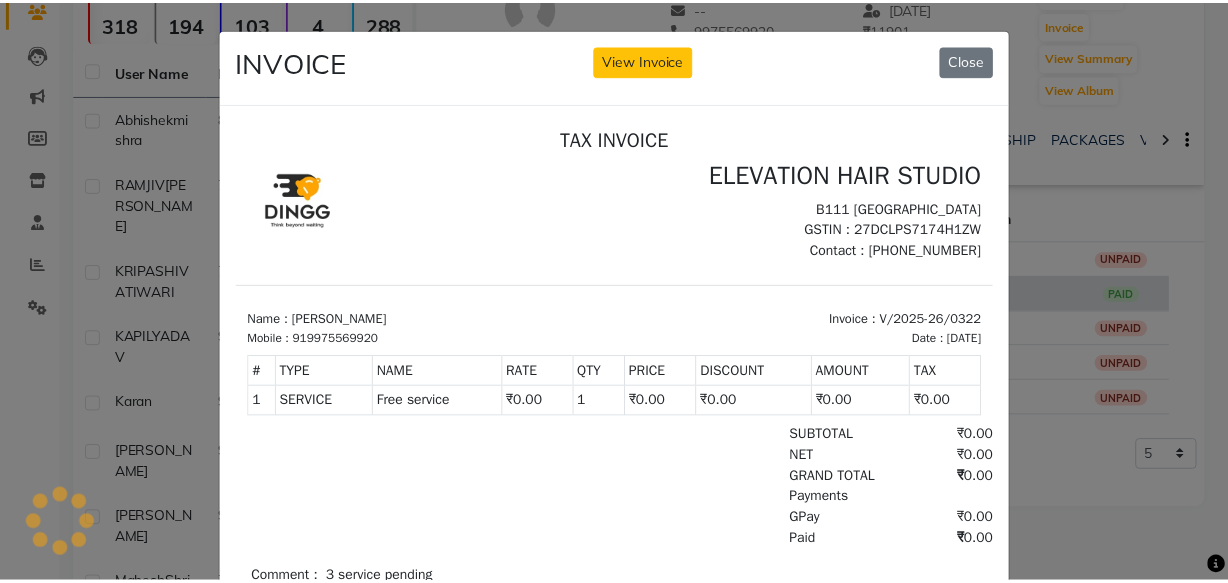 scroll, scrollTop: 0, scrollLeft: 0, axis: both 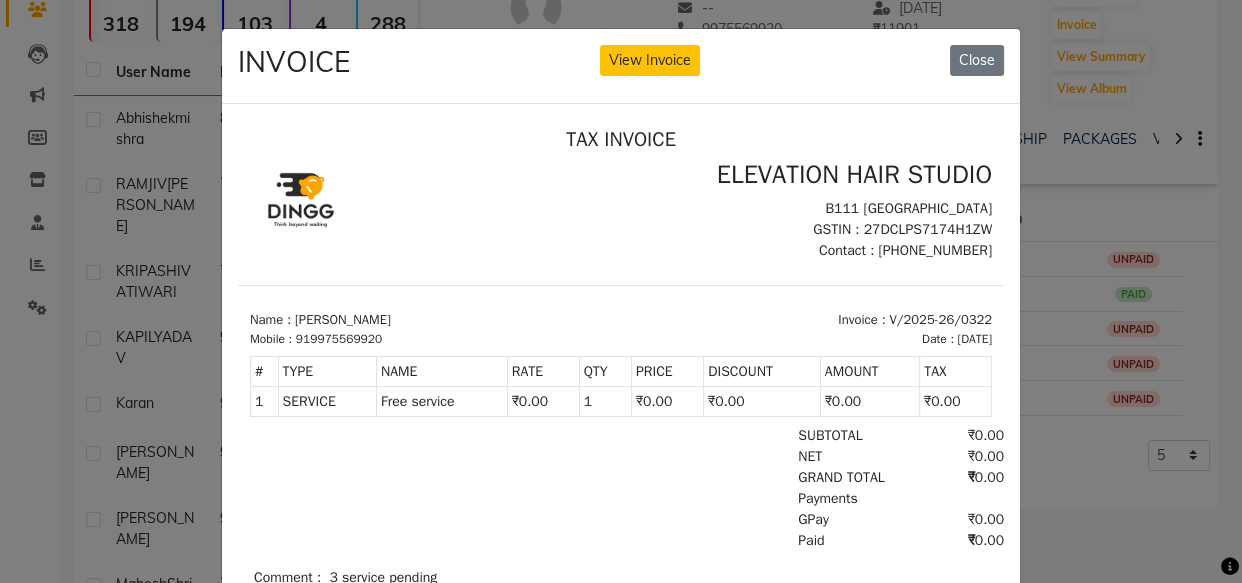 click on "INVOICE View Invoice Close" 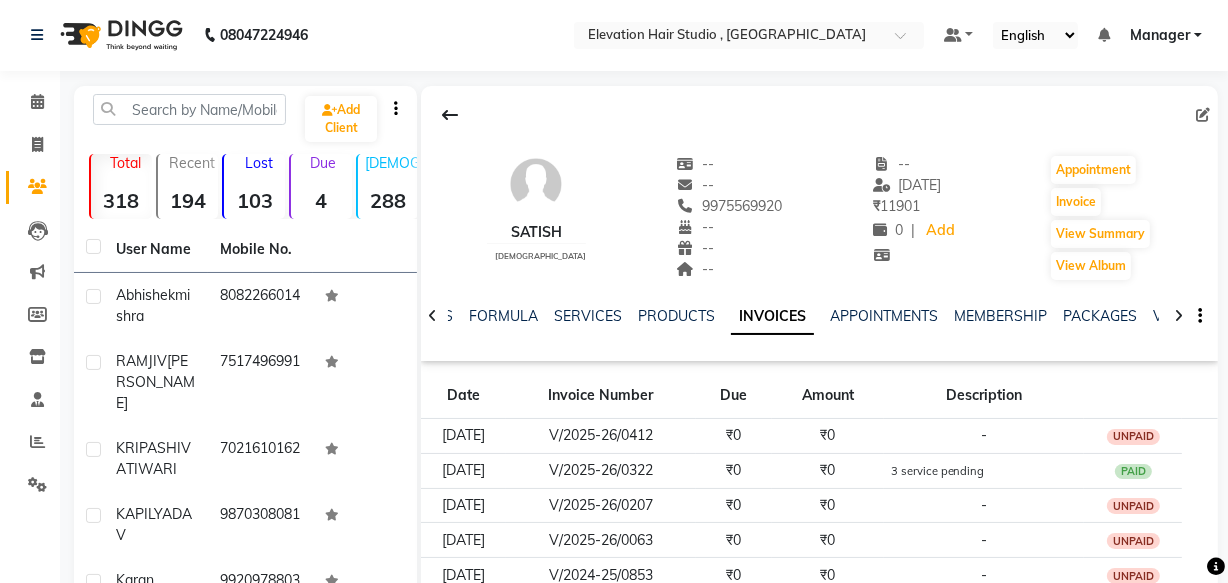 scroll, scrollTop: 0, scrollLeft: 0, axis: both 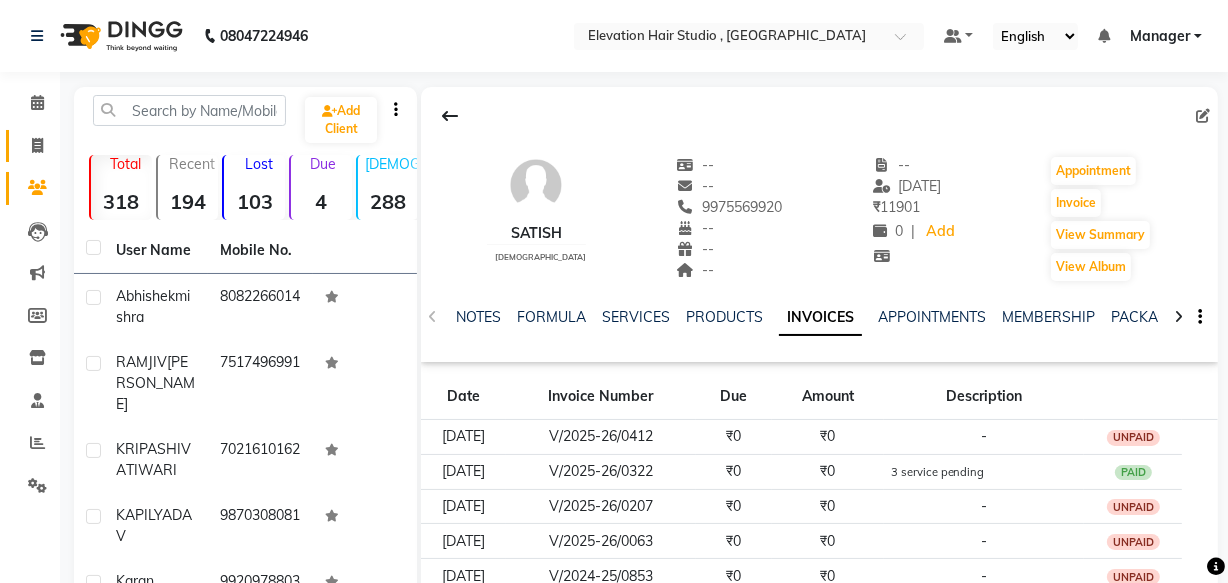 click on "Invoice" 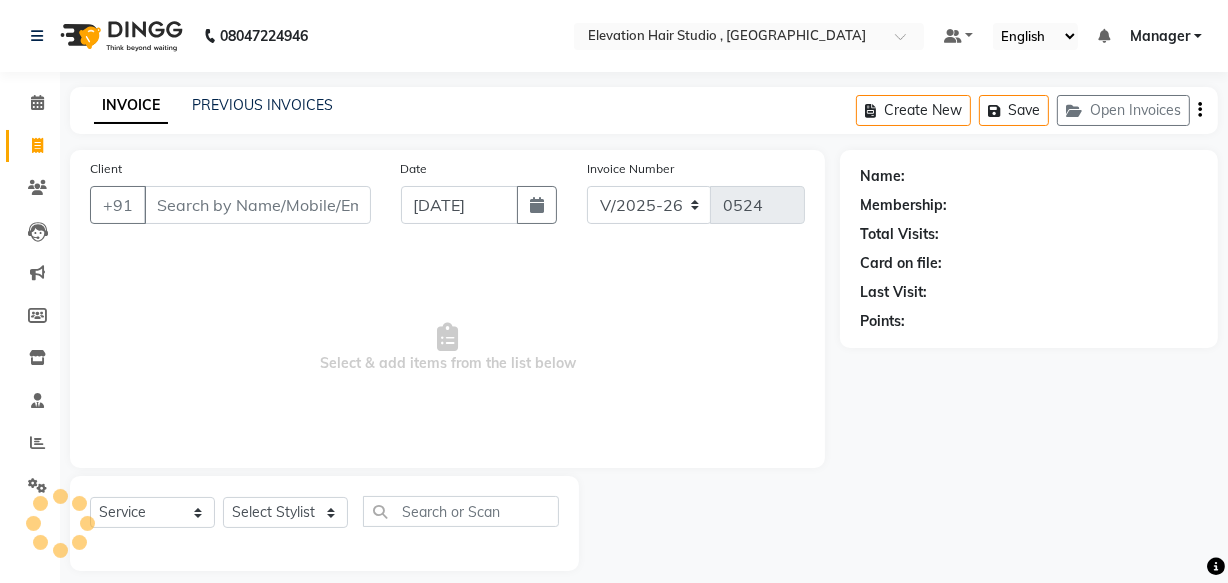 scroll, scrollTop: 19, scrollLeft: 0, axis: vertical 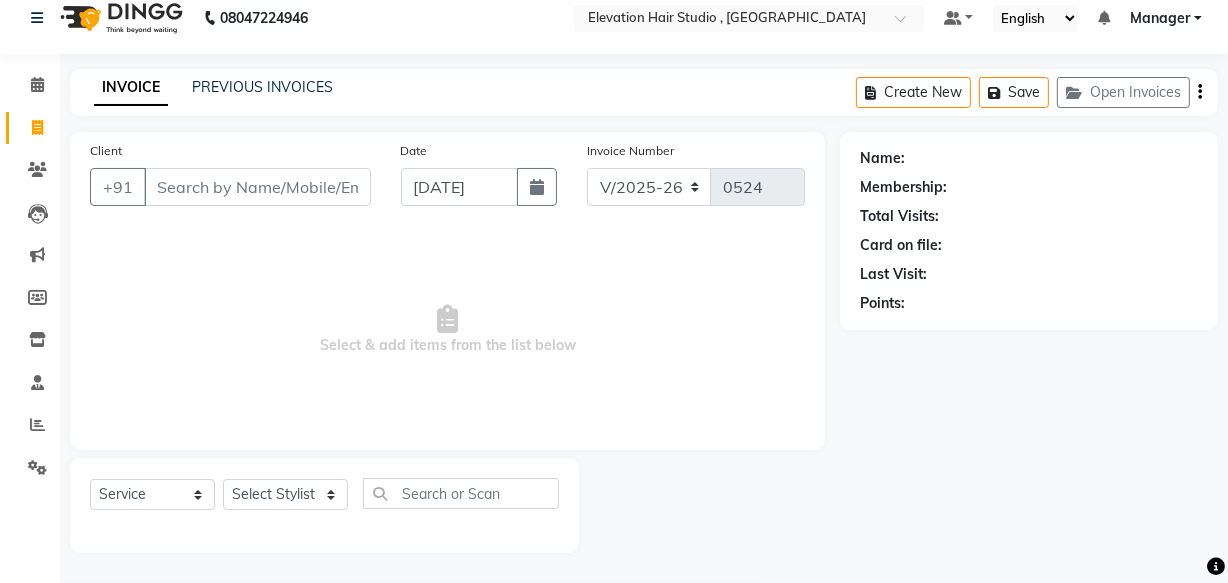 click on "Client" at bounding box center [257, 187] 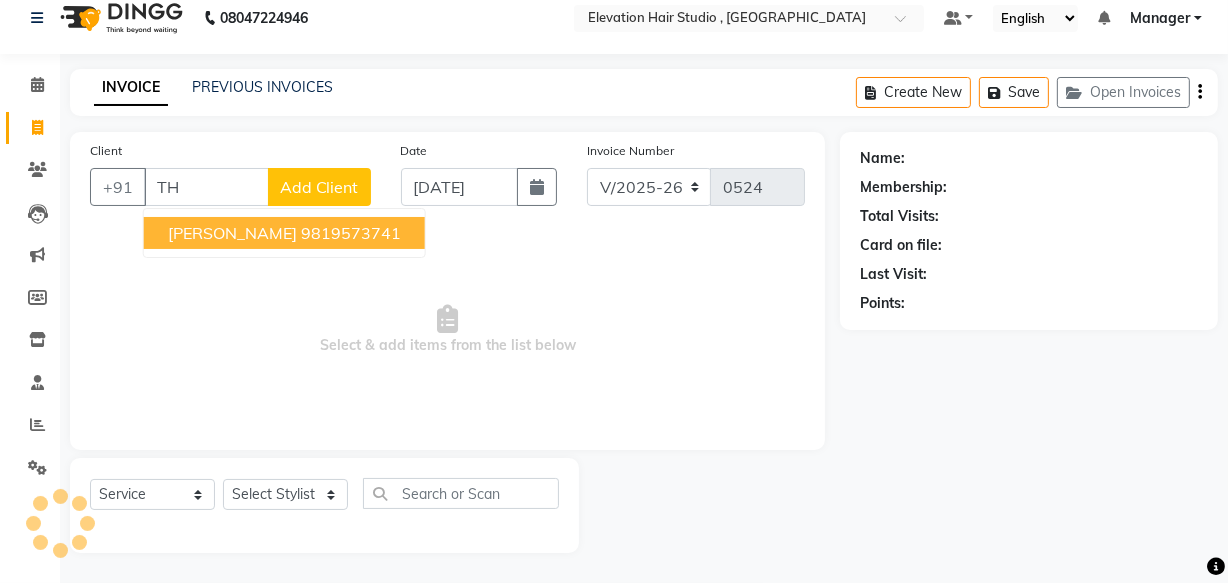 type on "T" 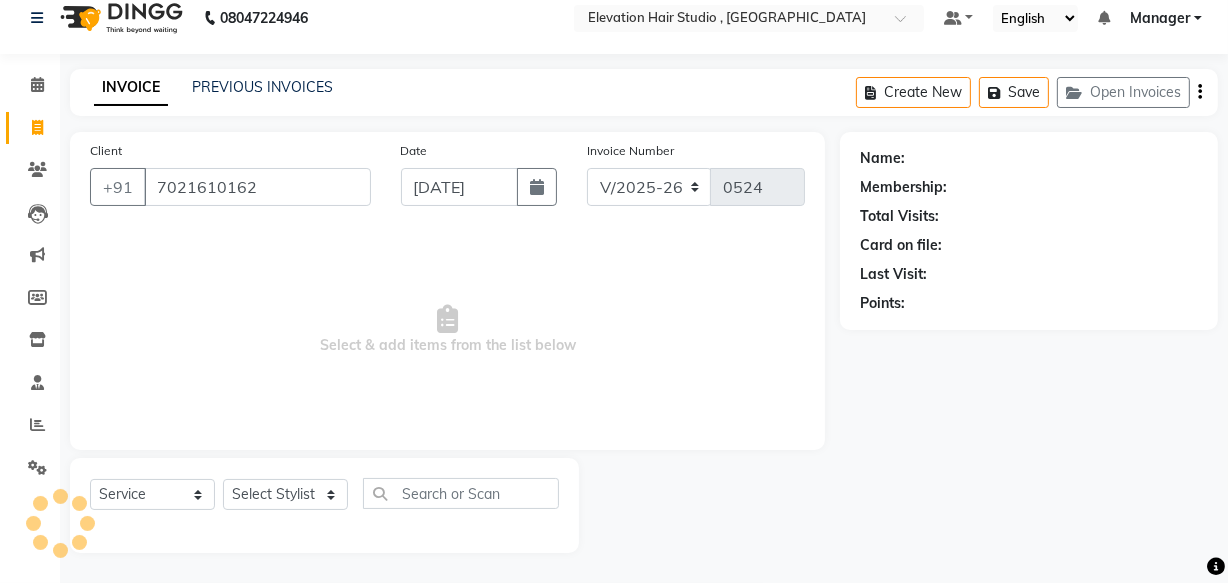 type on "7021610162" 